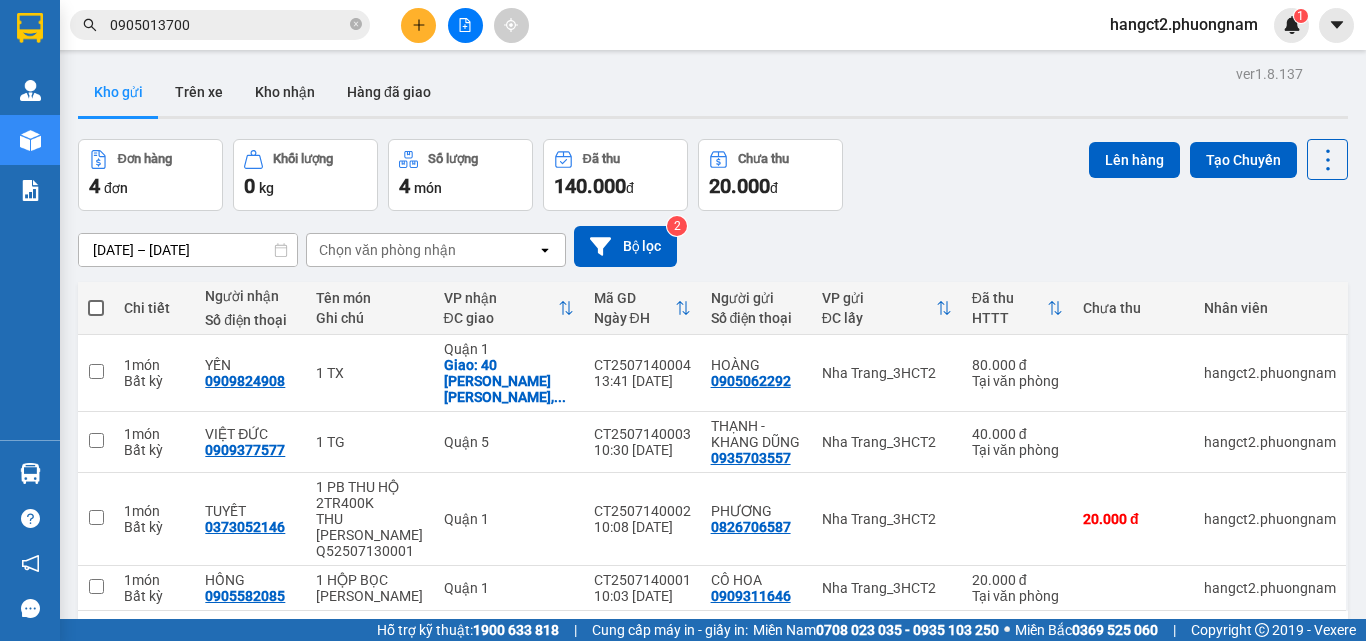 scroll, scrollTop: 0, scrollLeft: 0, axis: both 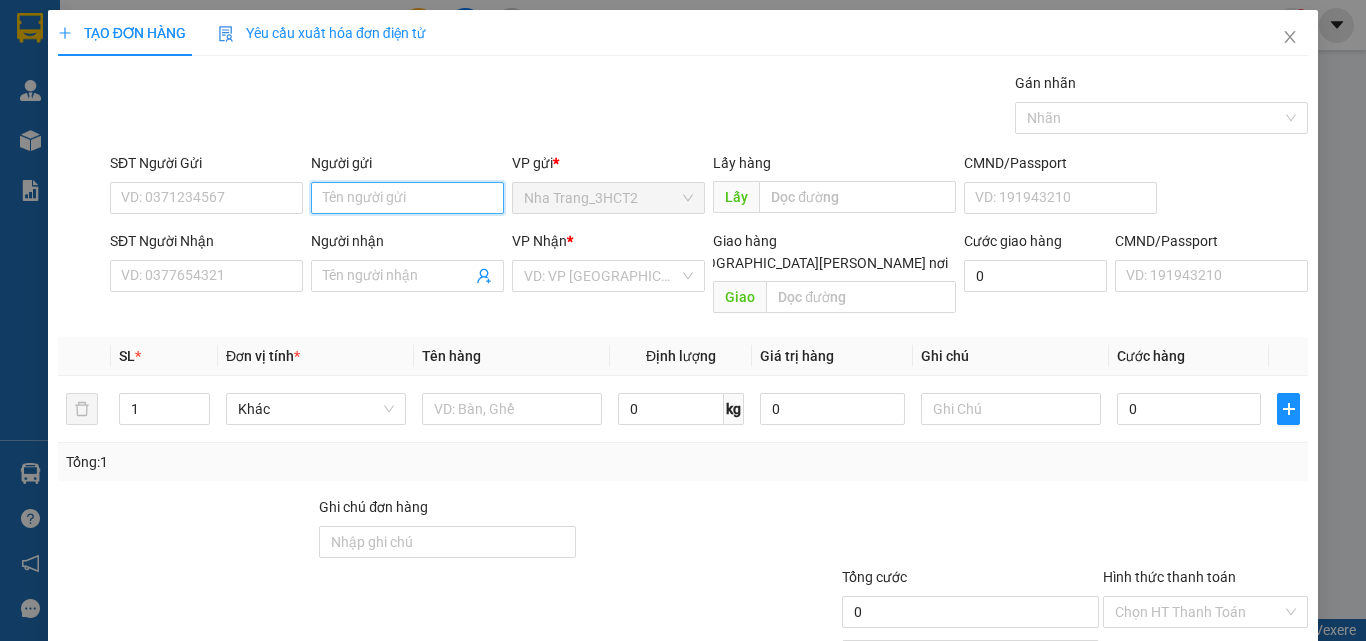 click on "Người gửi" at bounding box center (407, 198) 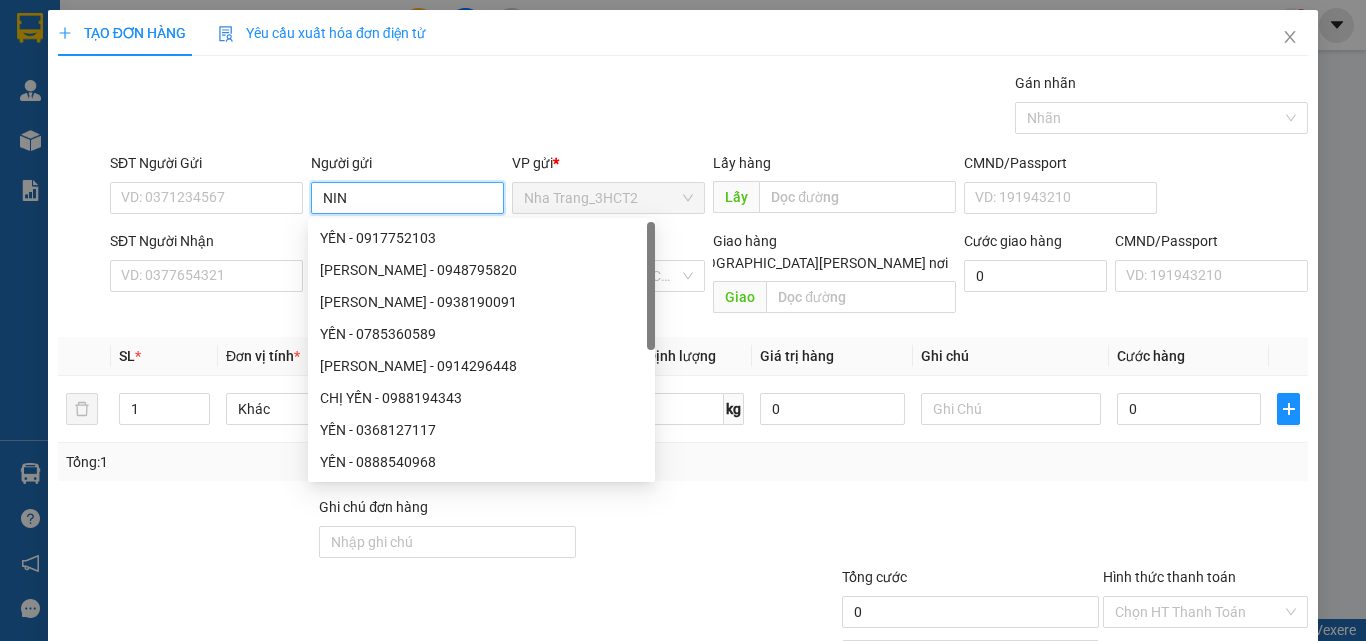 type on "NIN" 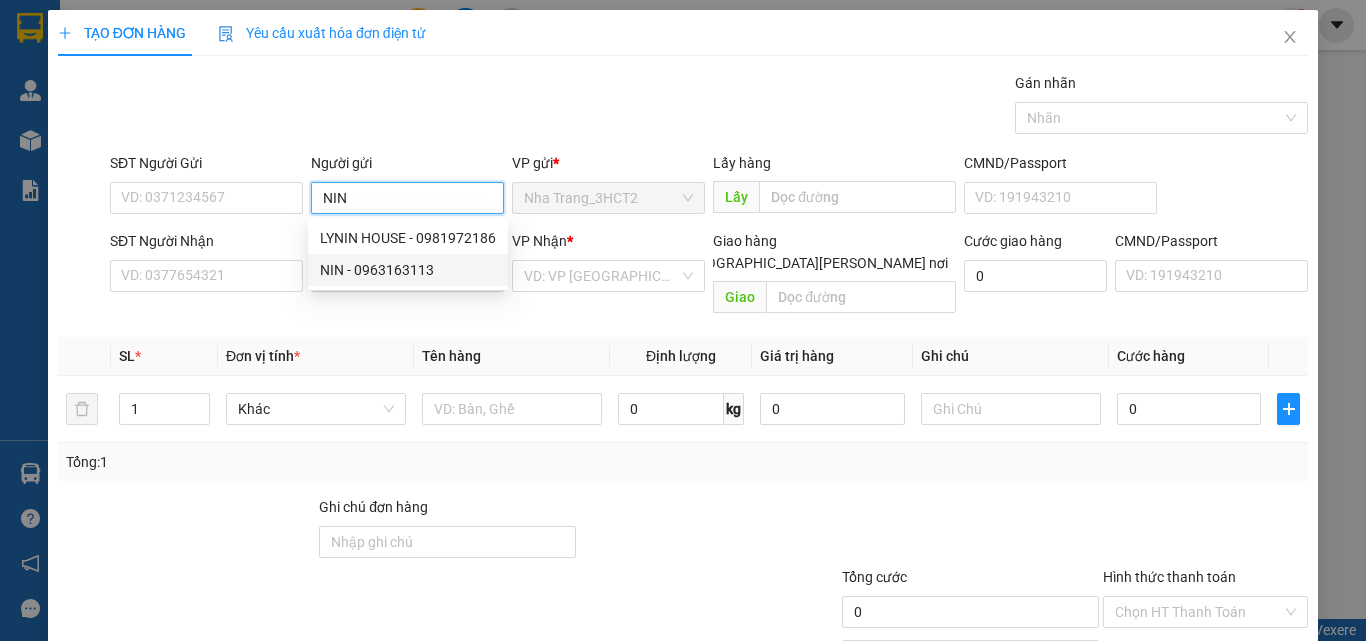 click on "NIN  - 0963163113" at bounding box center [408, 270] 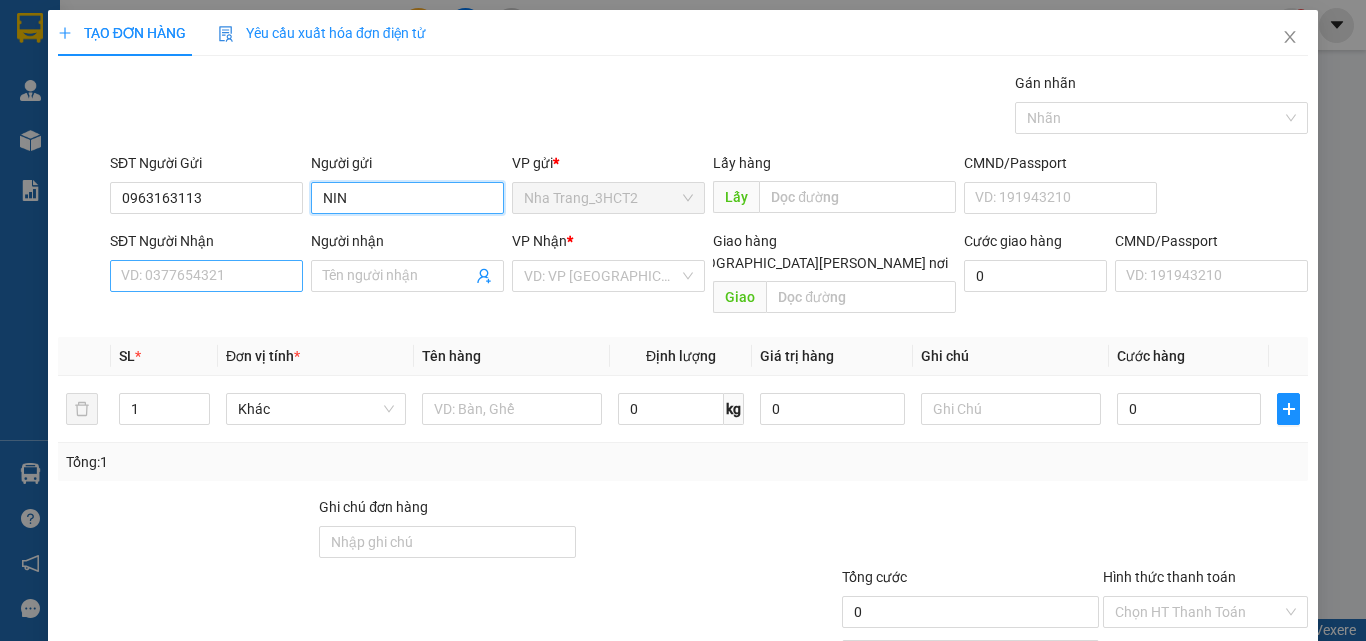 type on "NIN" 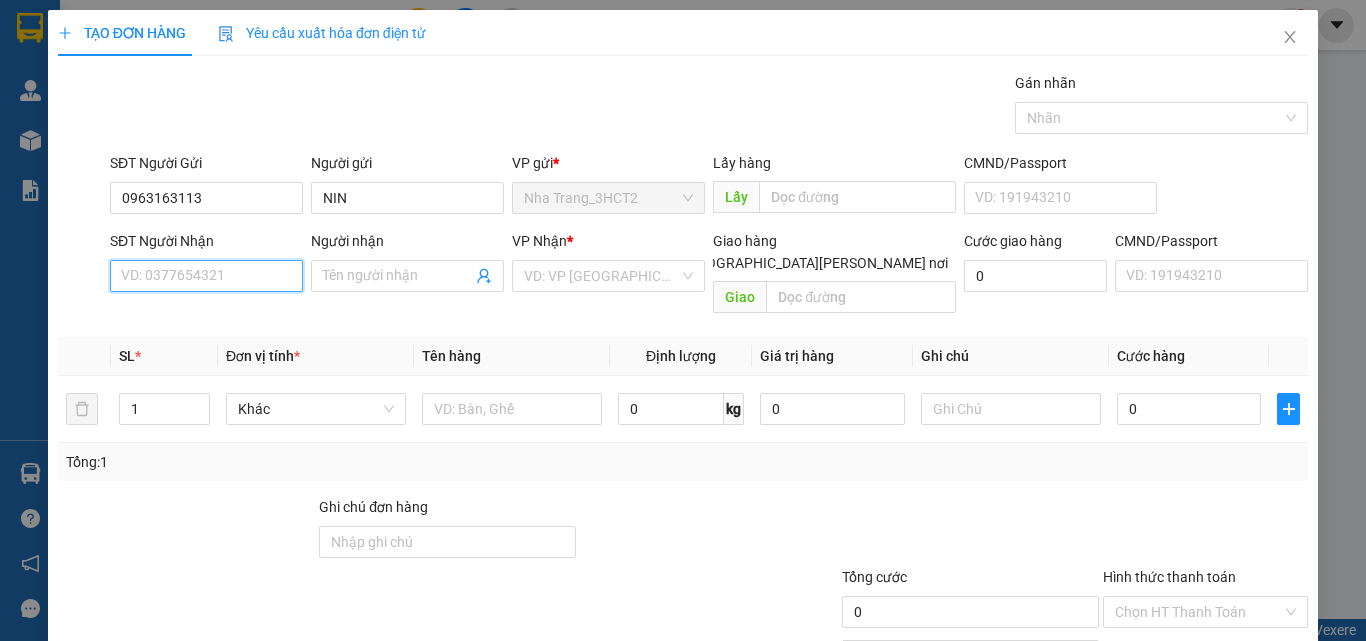 click on "SĐT Người Nhận" at bounding box center (206, 276) 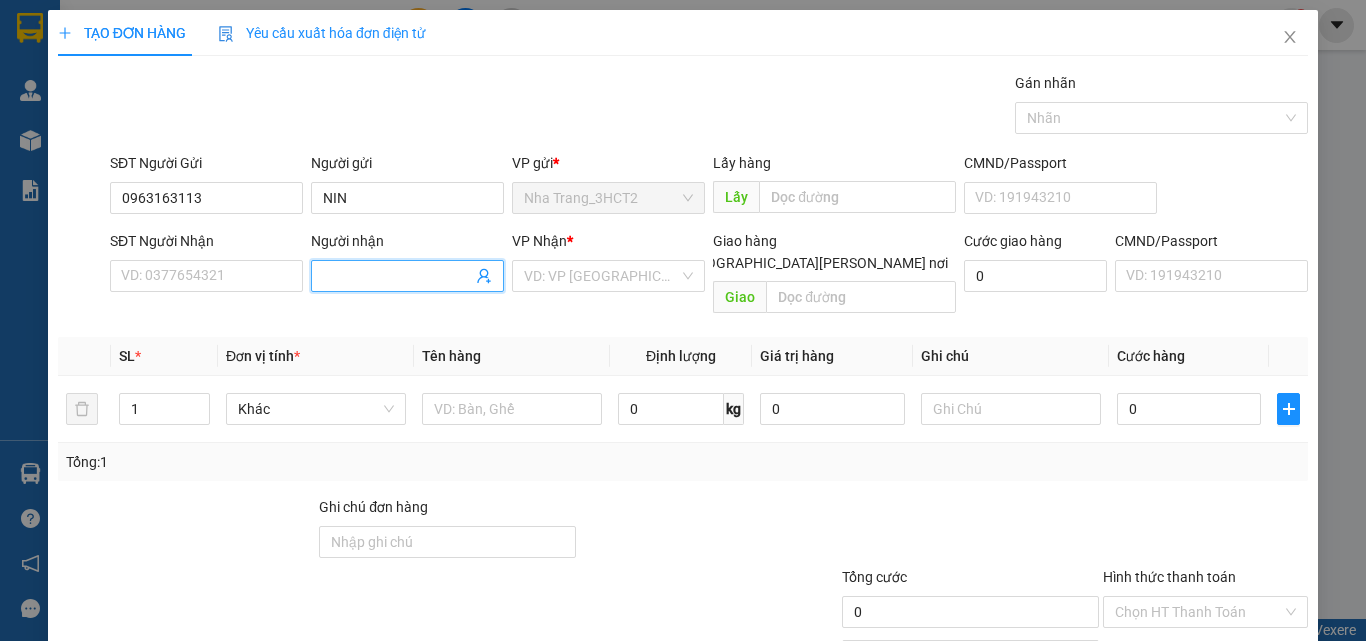 click on "Người nhận" at bounding box center [397, 276] 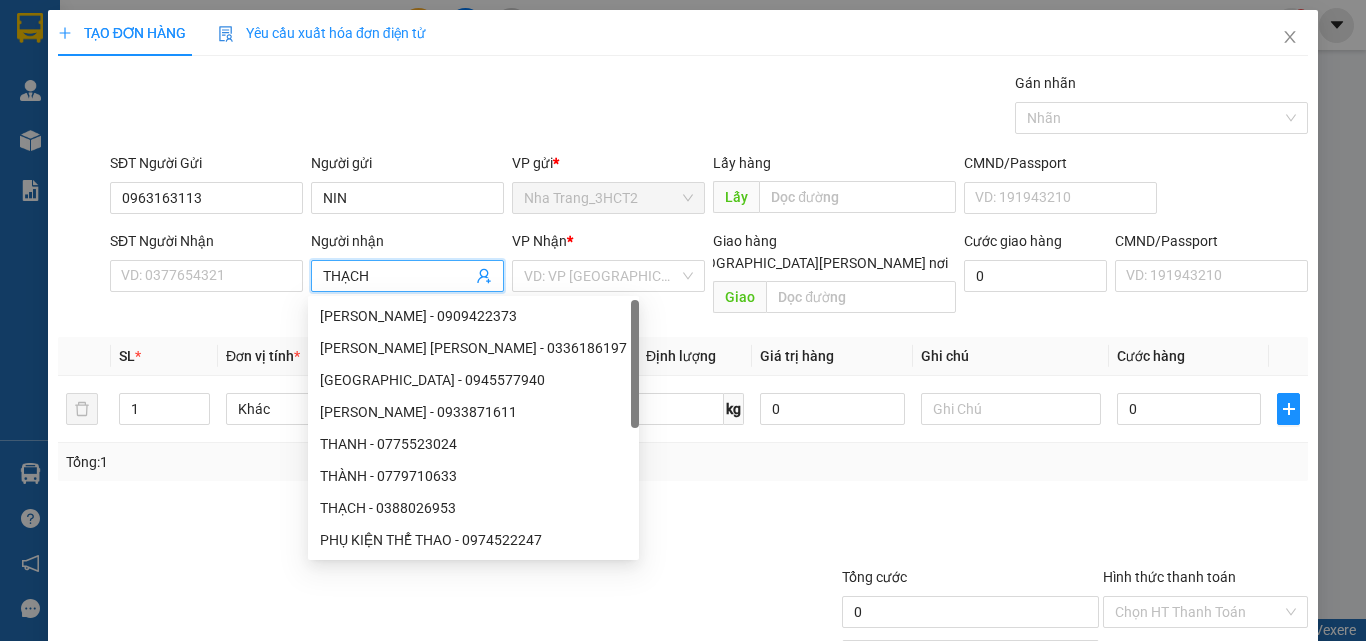 type on "THẠCH" 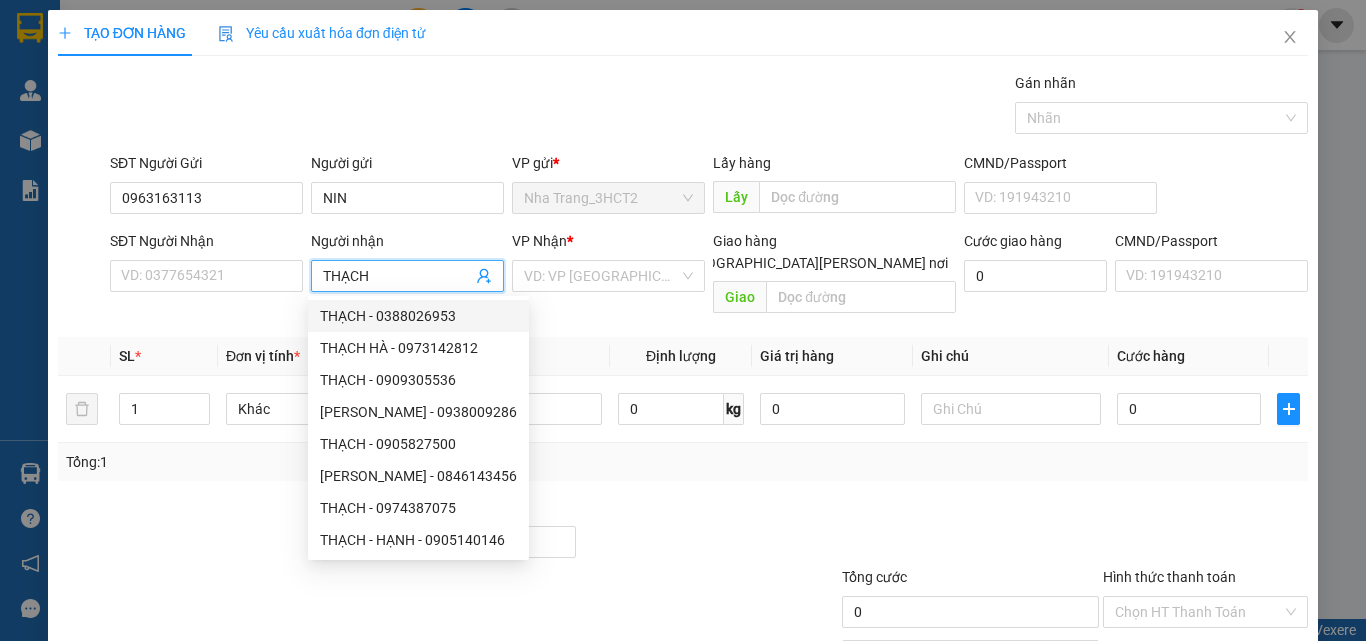 click on "THẠCH  - 0388026953" at bounding box center (418, 316) 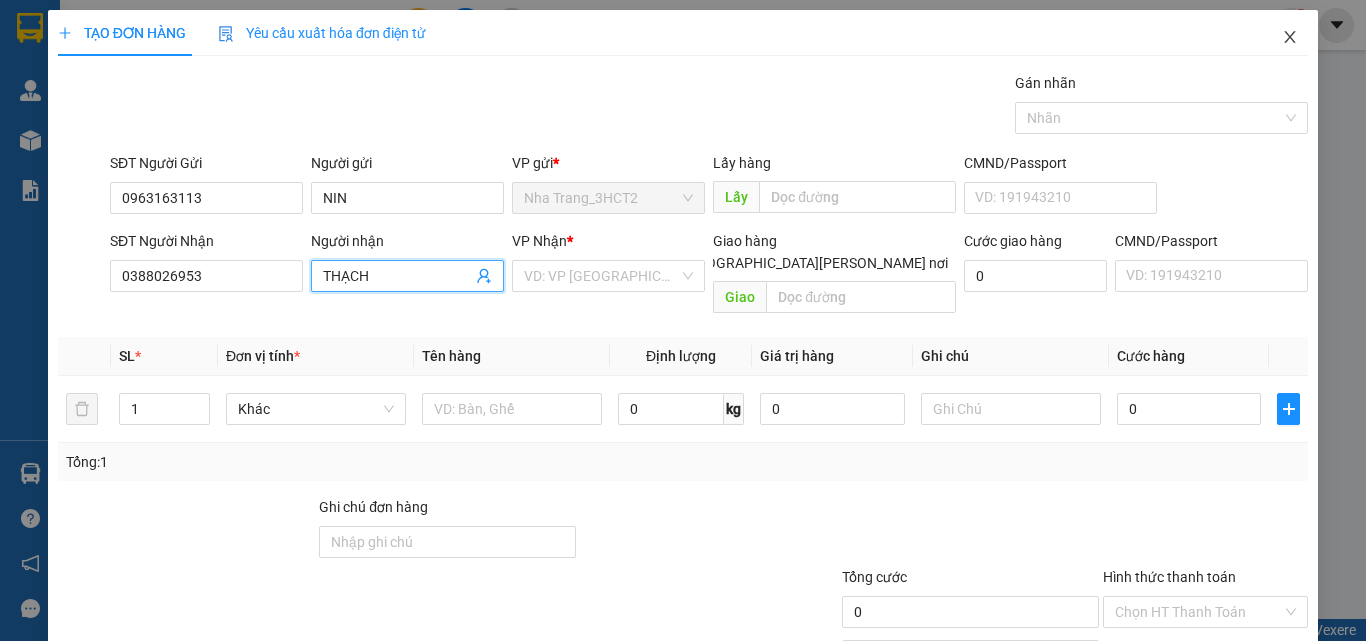 type on "THẠCH" 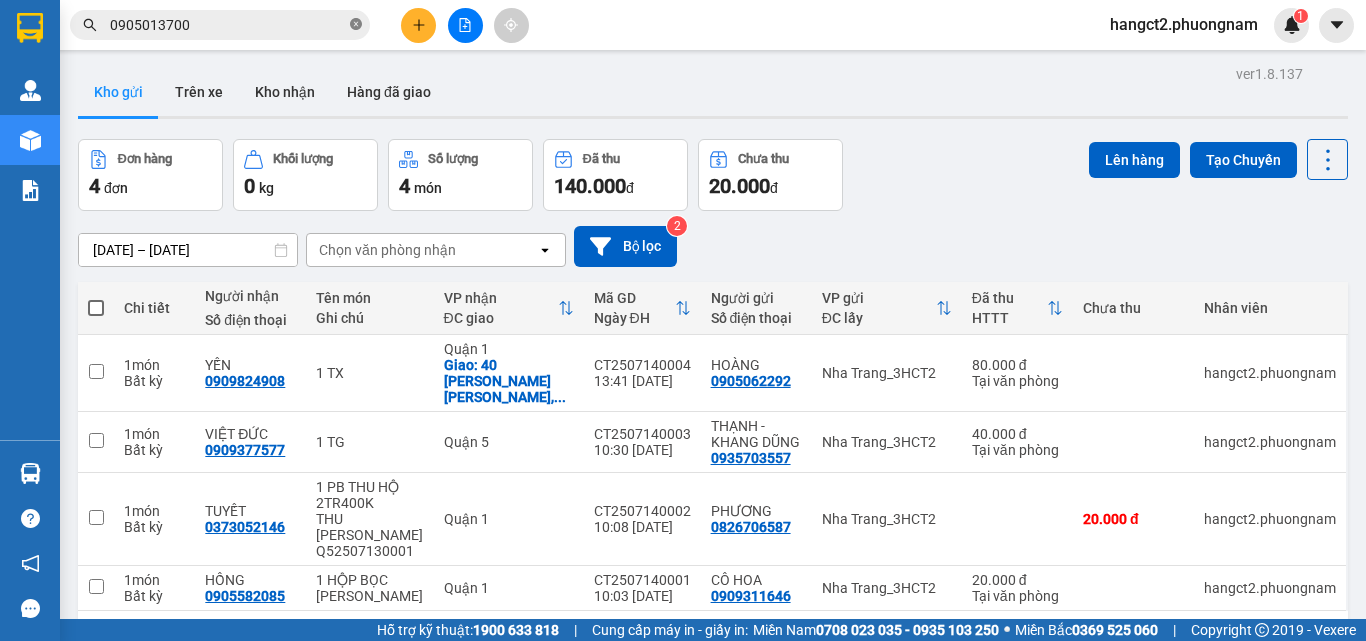 click 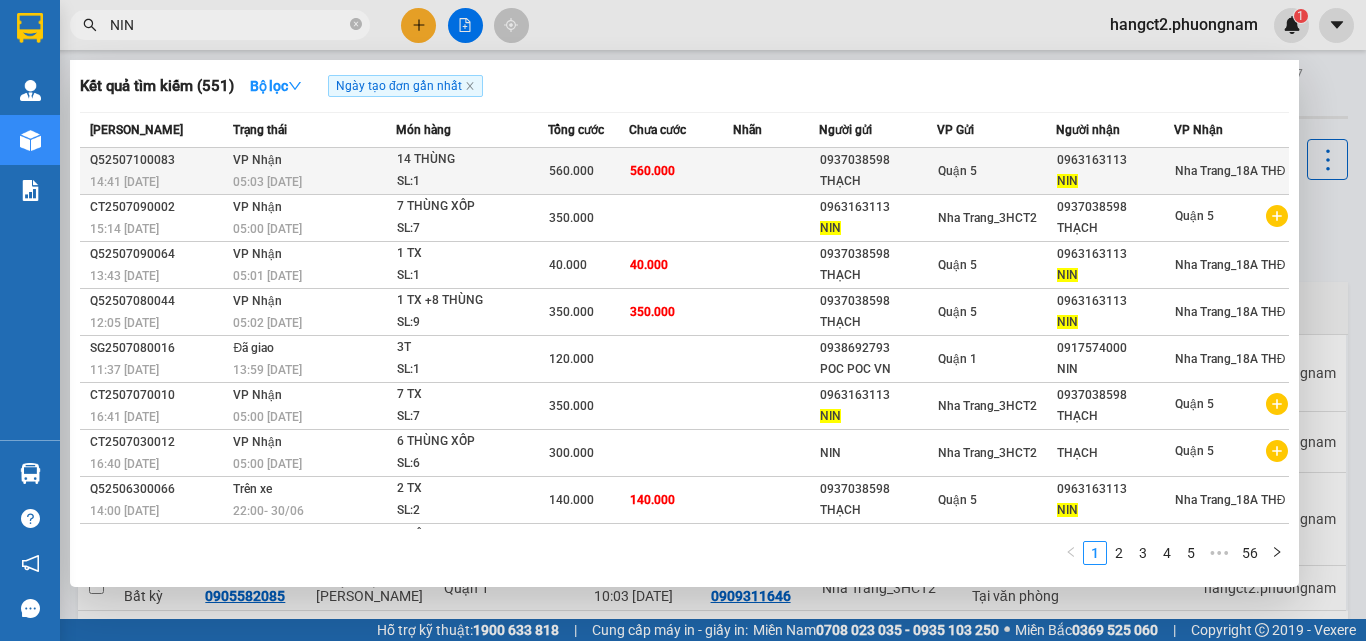 type on "NIN" 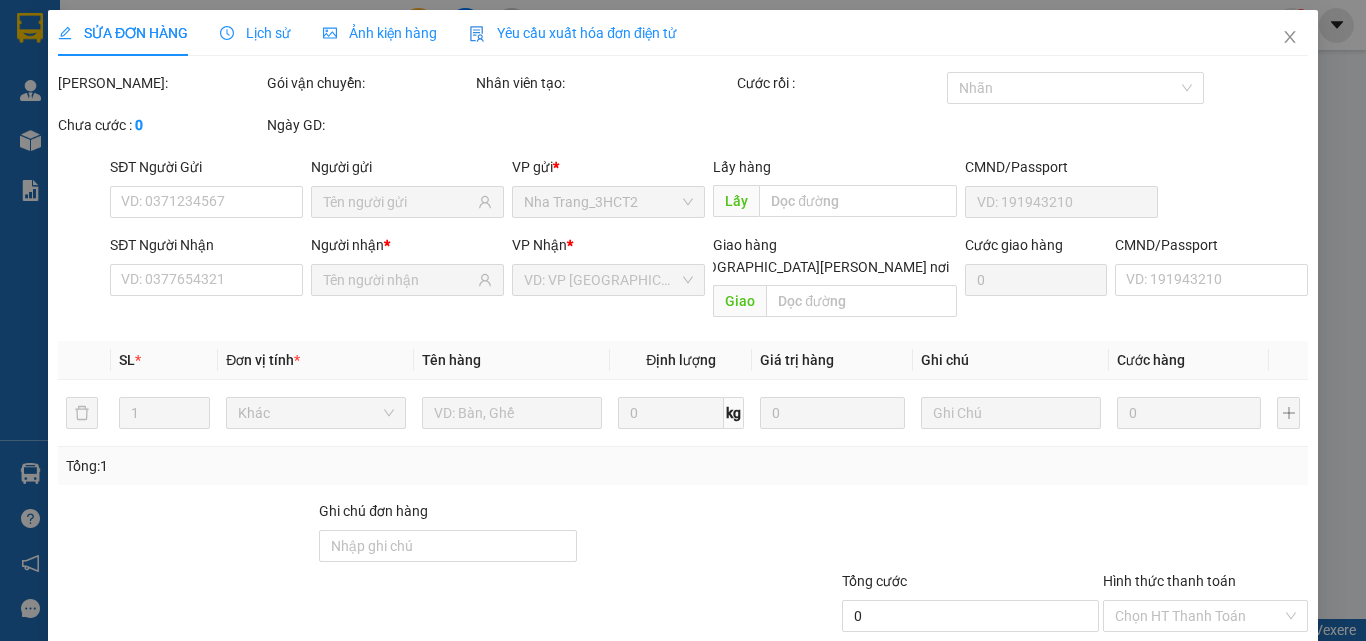 type on "0937038598" 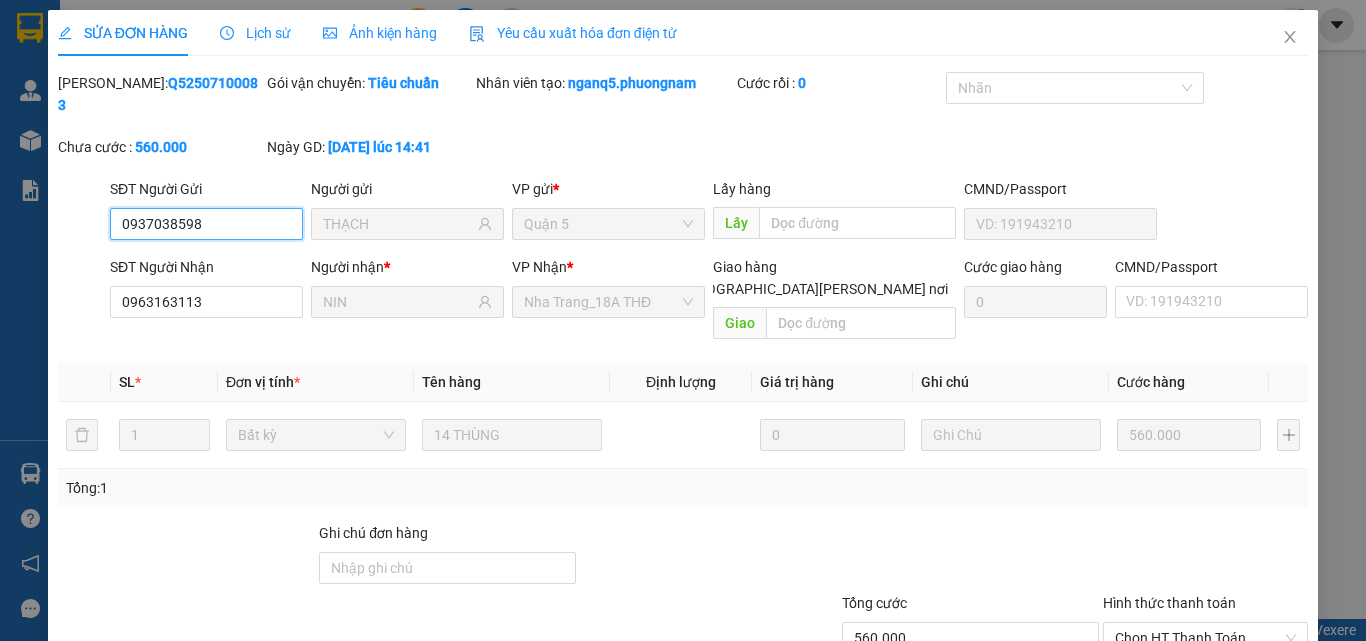 click on "0937038598" at bounding box center (206, 224) 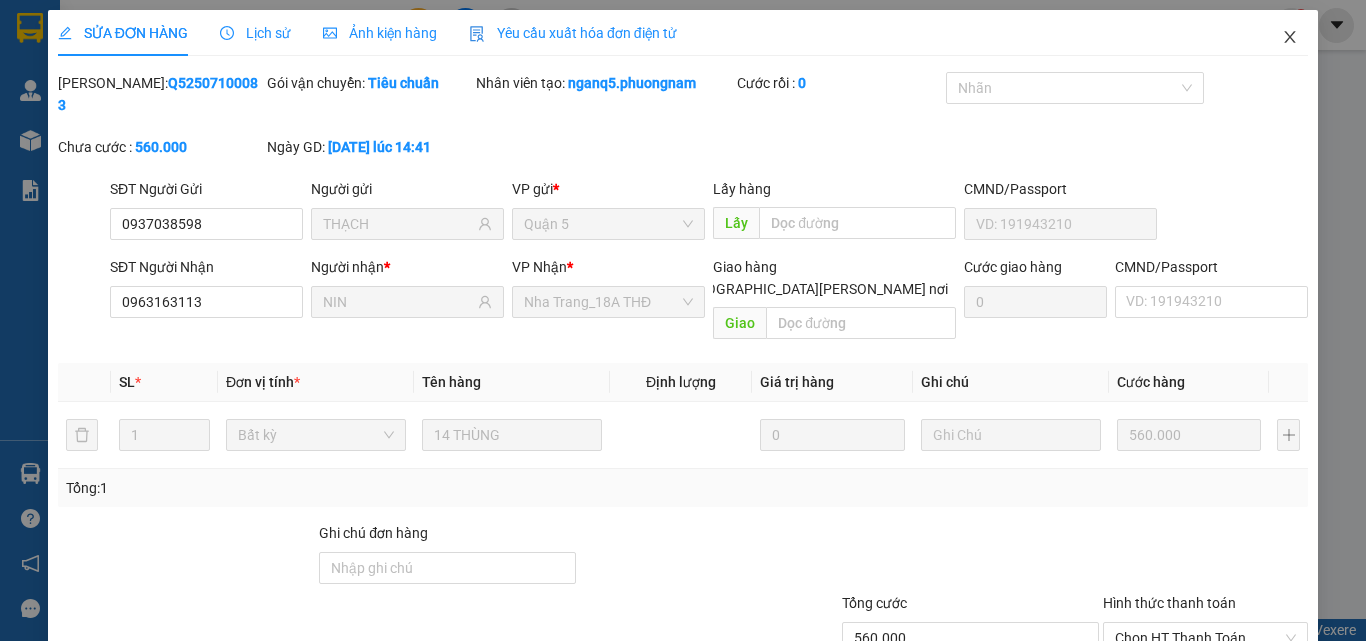 click 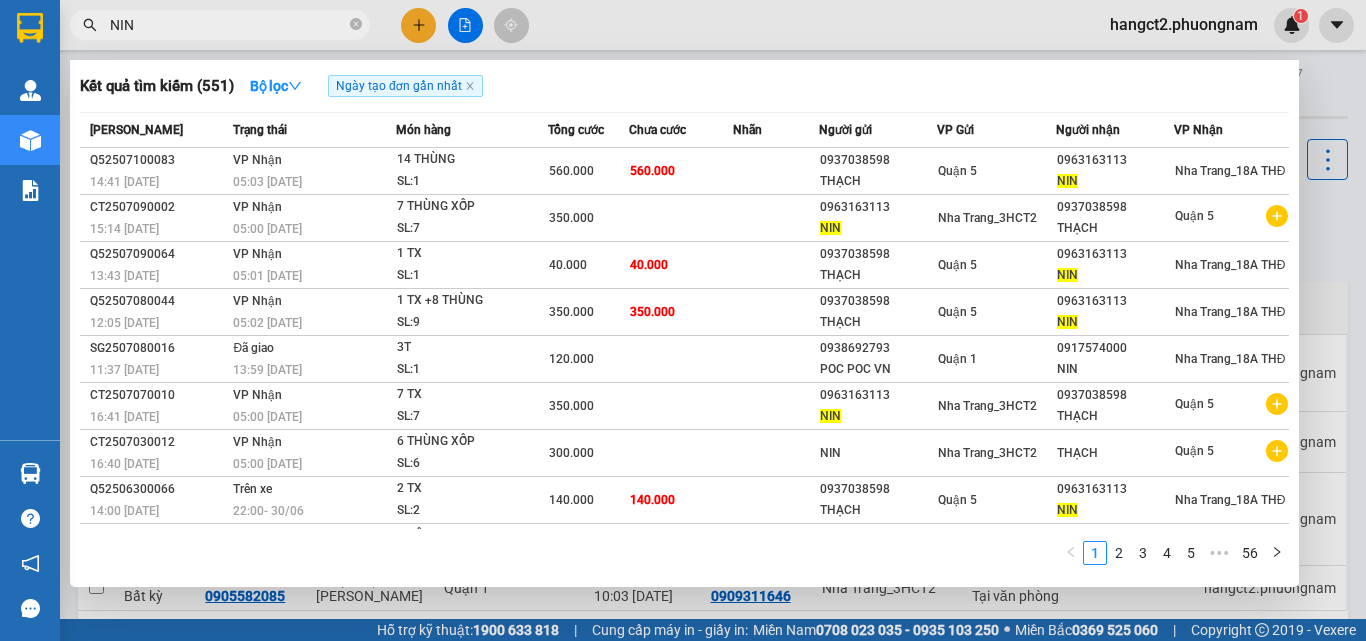 click on "NIN" at bounding box center (228, 25) 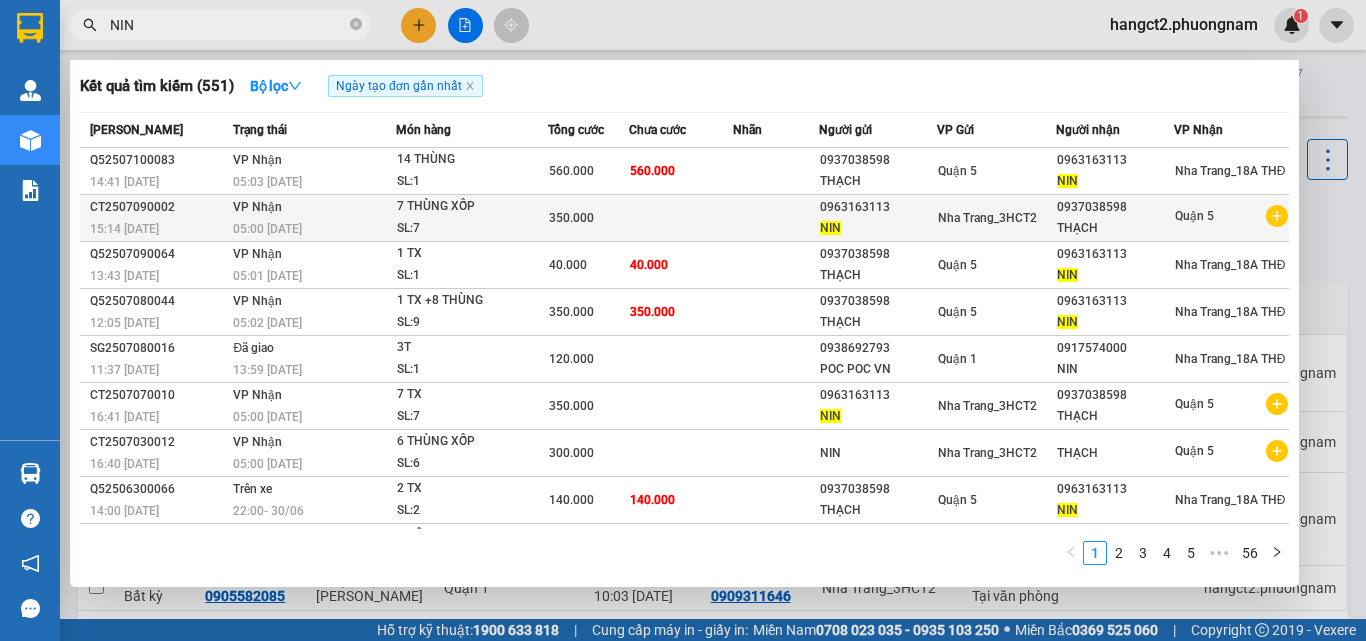 click on "Nha Trang_3HCT2" at bounding box center (987, 218) 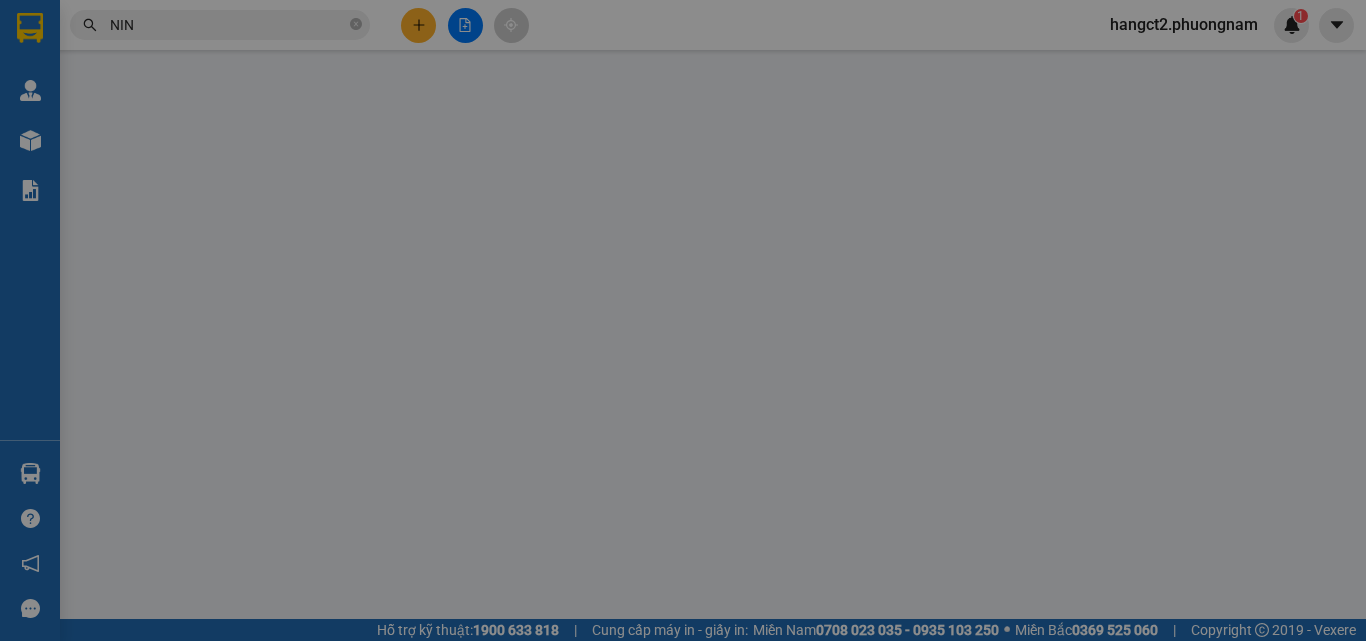 type on "0963163113" 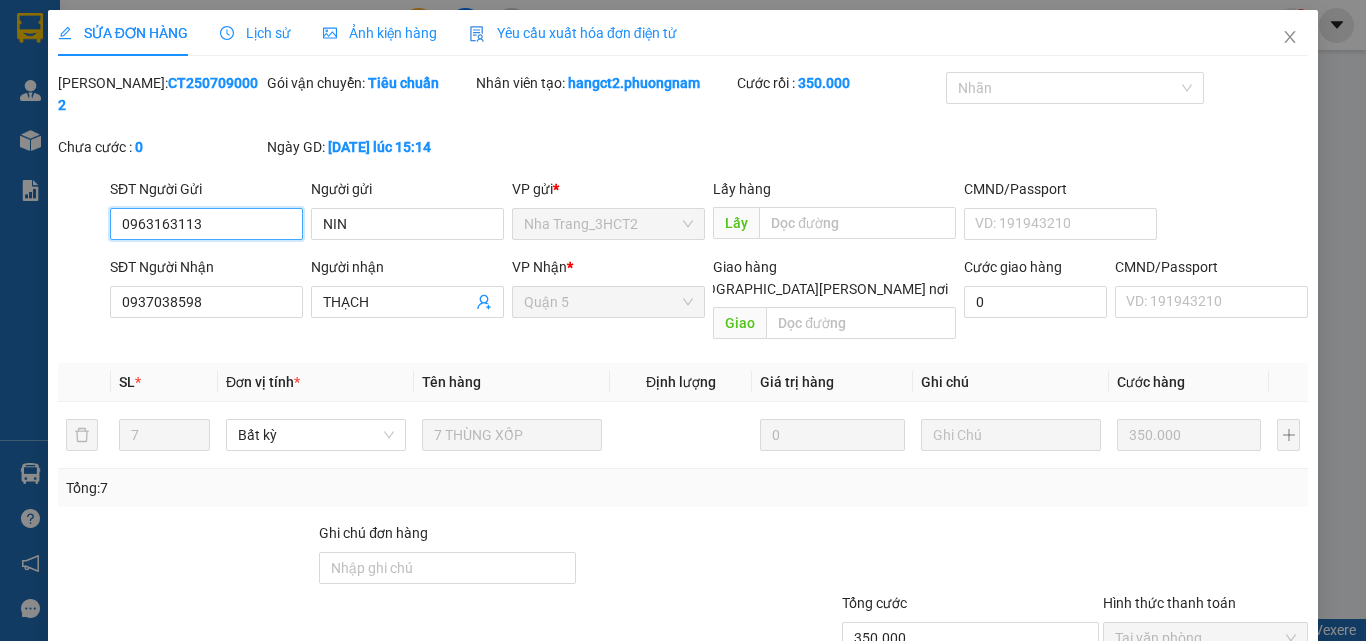 click on "0963163113" at bounding box center (206, 224) 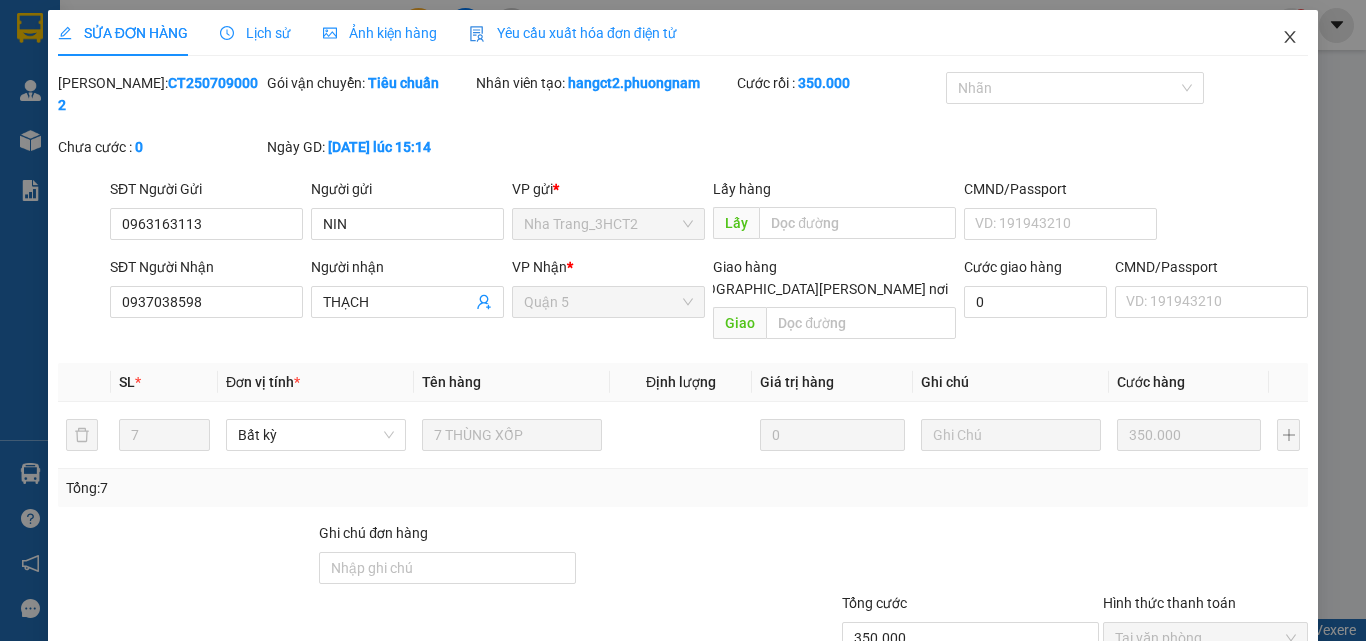 click 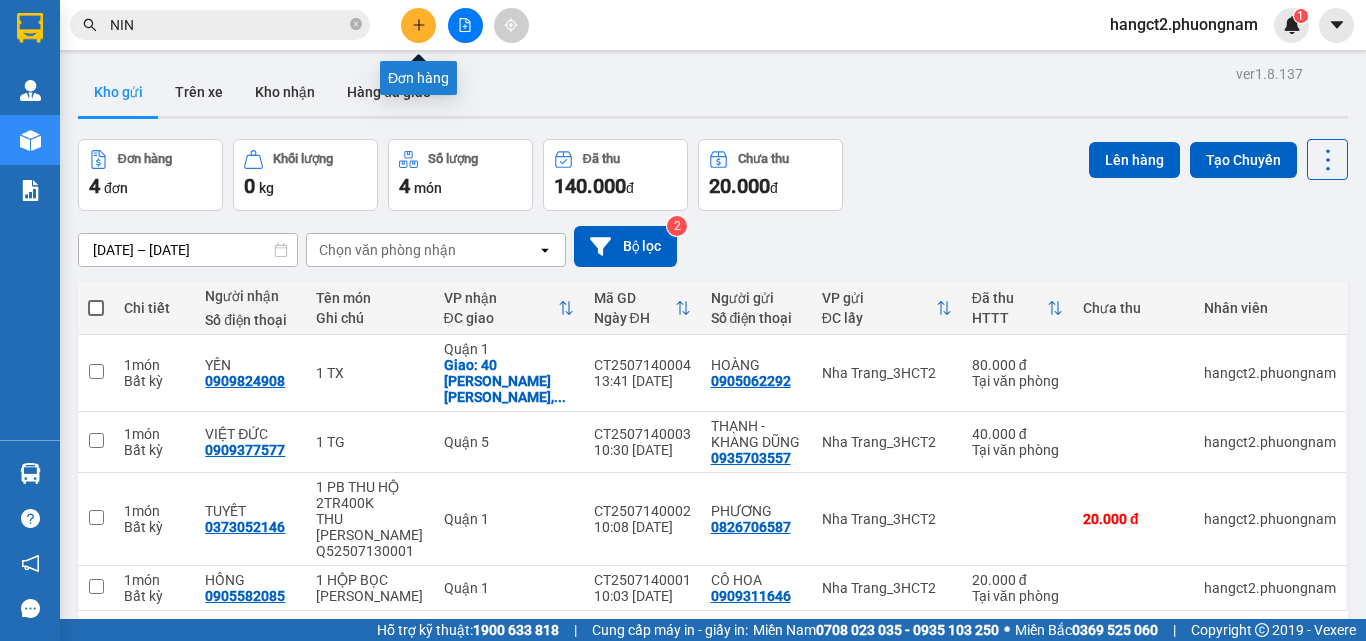 click 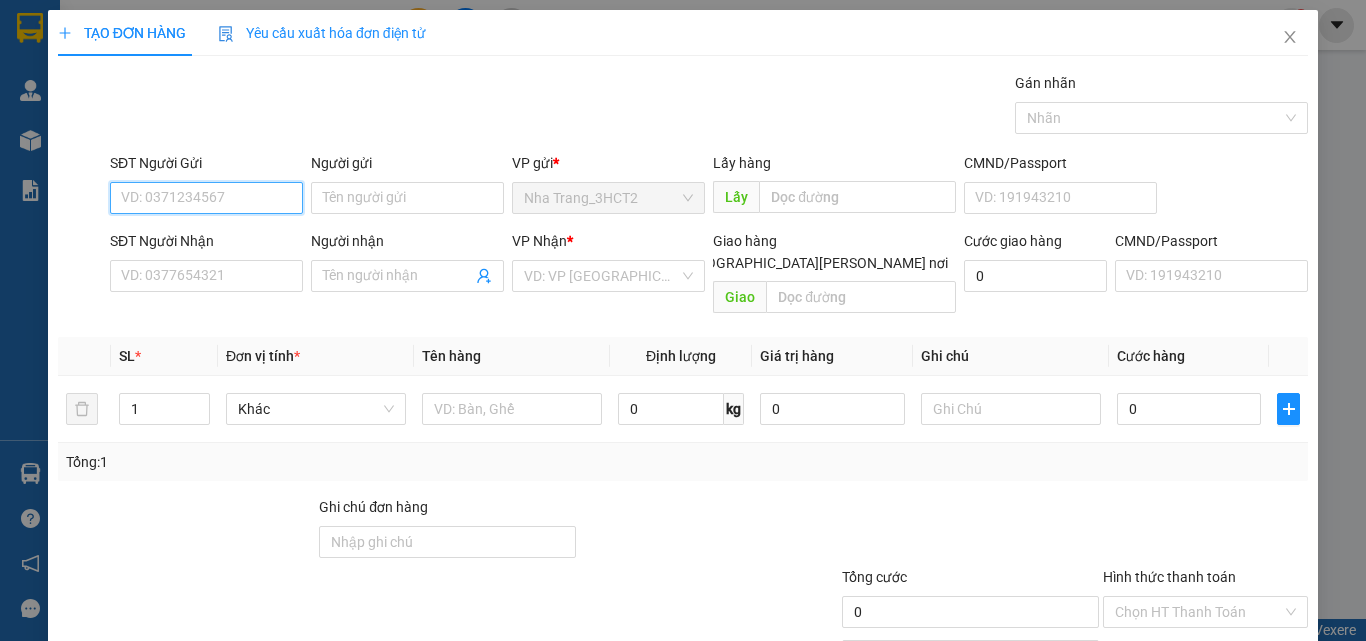 paste on "0963163113" 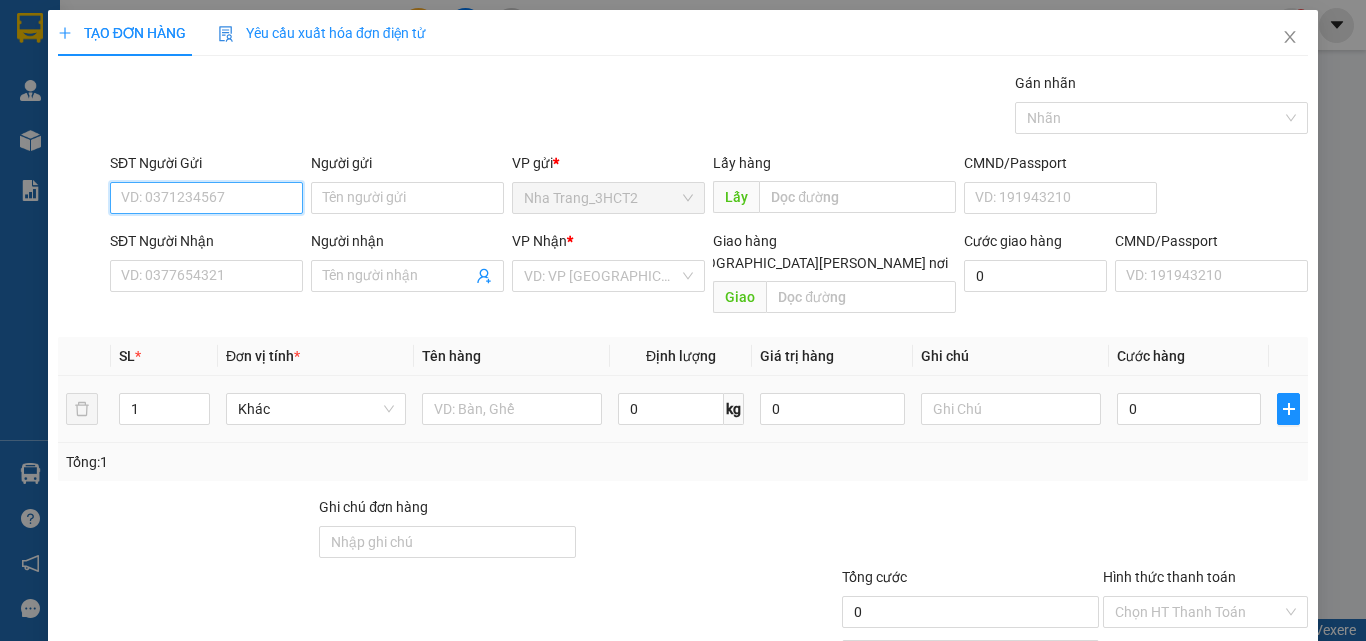 type on "0963163113" 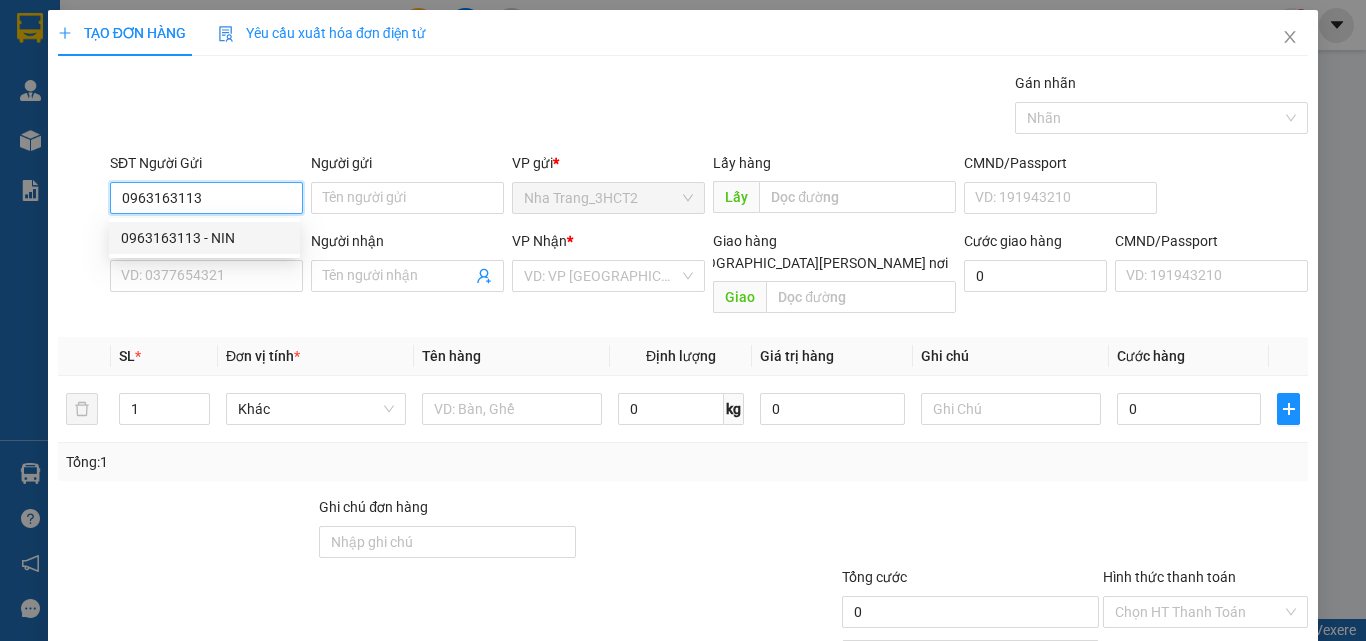 click on "0963163113 - NIN" at bounding box center (204, 238) 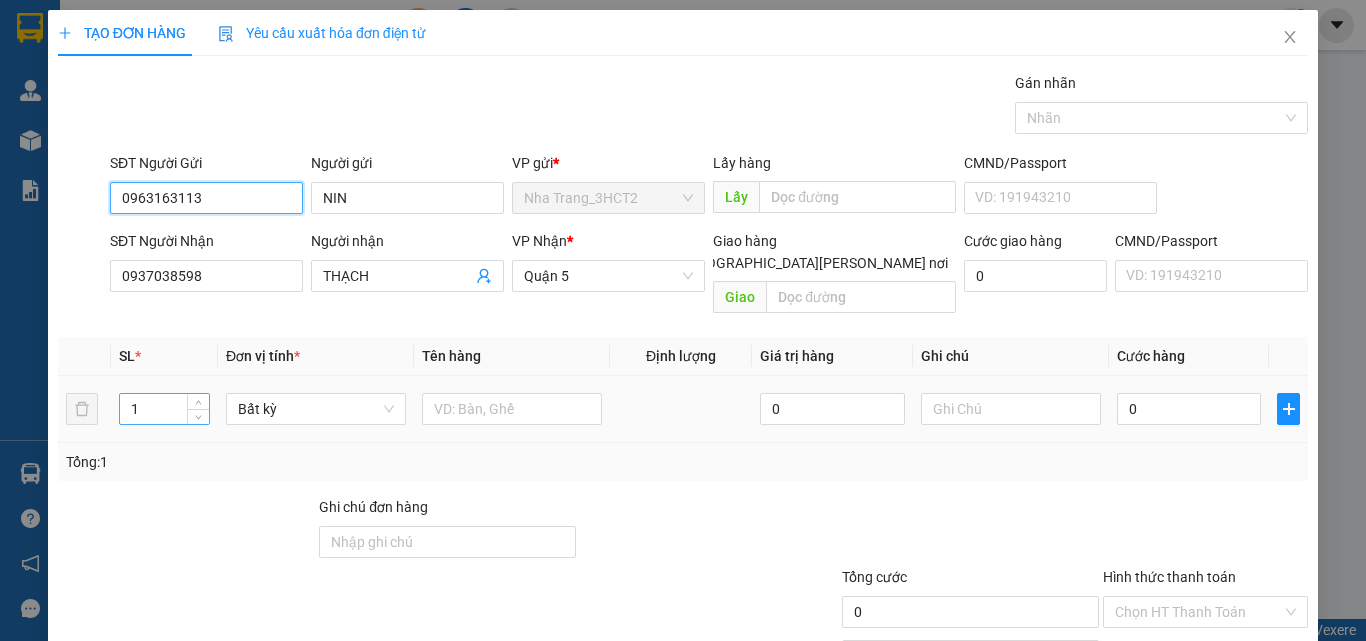 type on "0963163113" 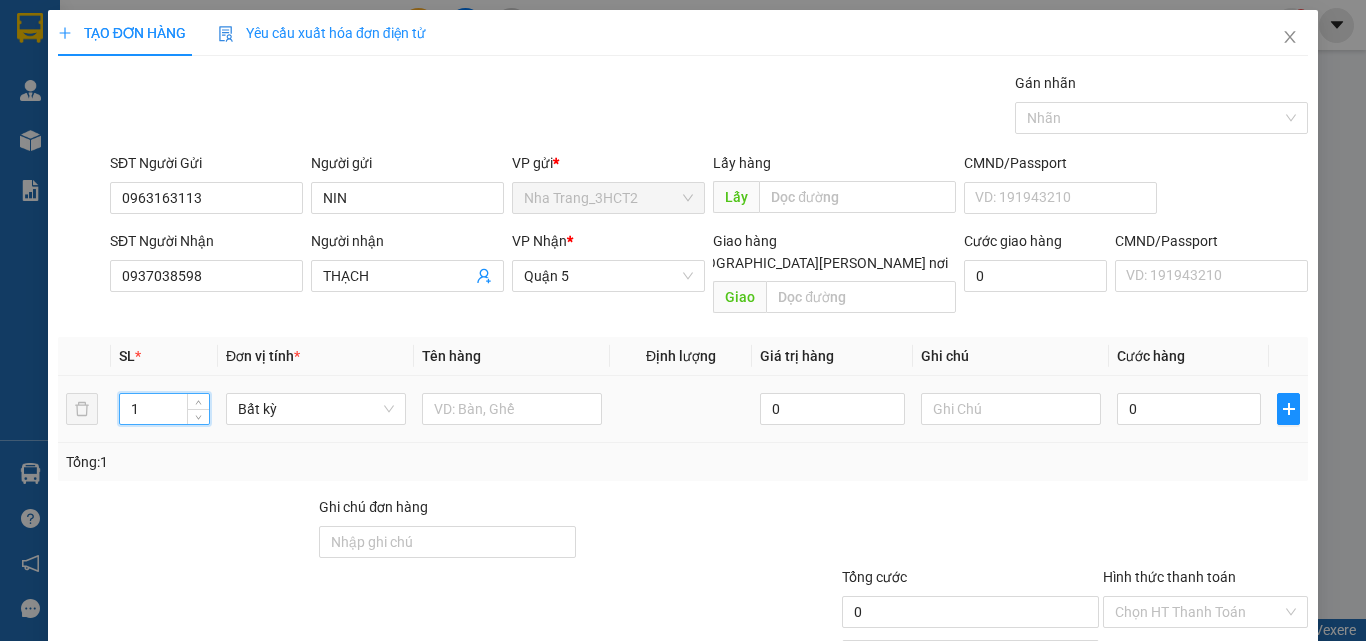 drag, startPoint x: 121, startPoint y: 401, endPoint x: 88, endPoint y: 410, distance: 34.20526 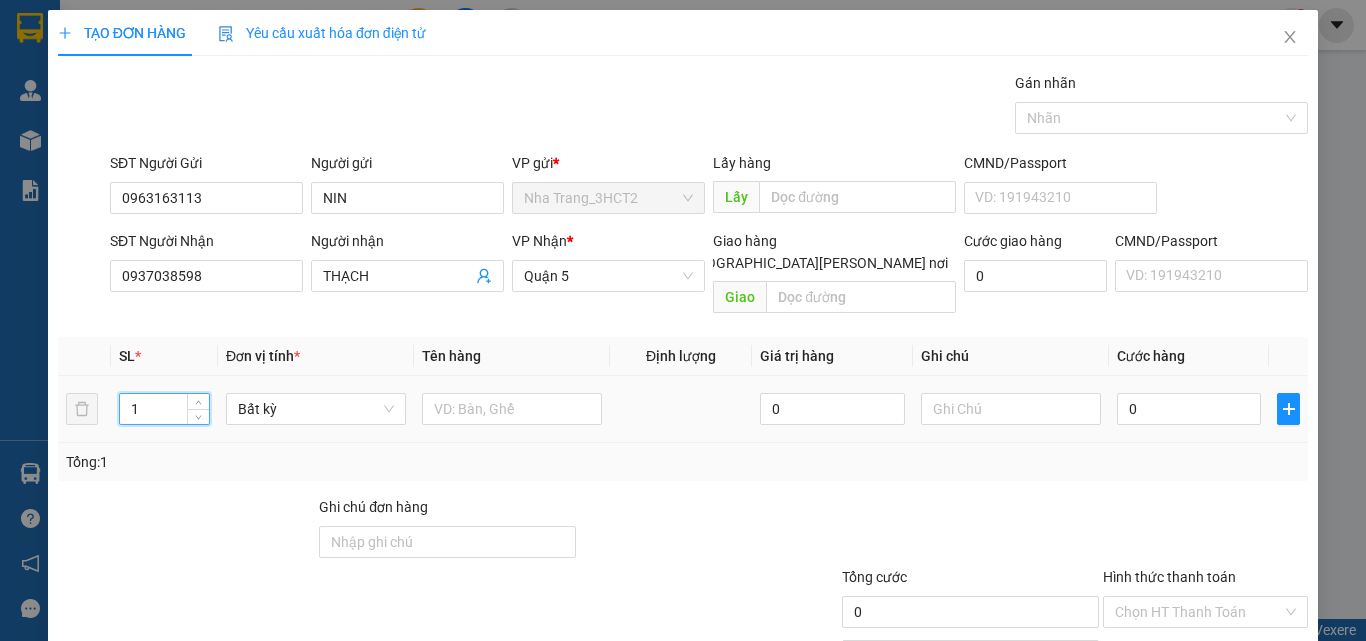 click on "1 Bất kỳ 0 0" at bounding box center (683, 409) 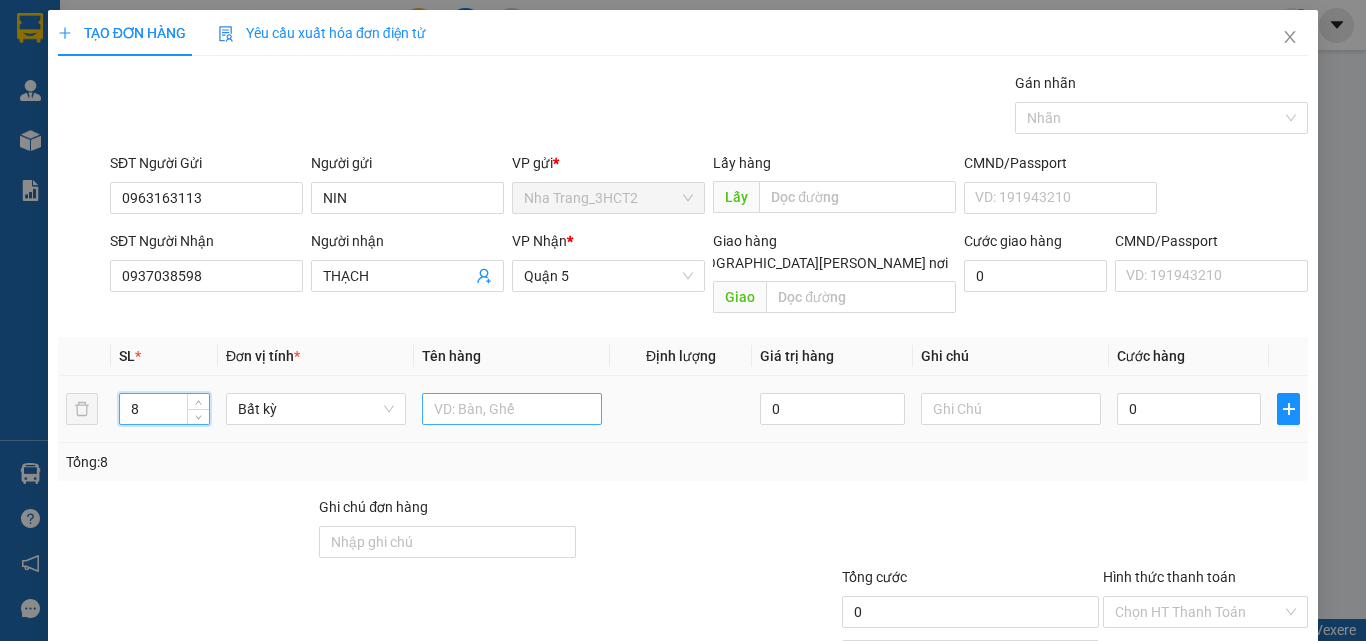 type on "8" 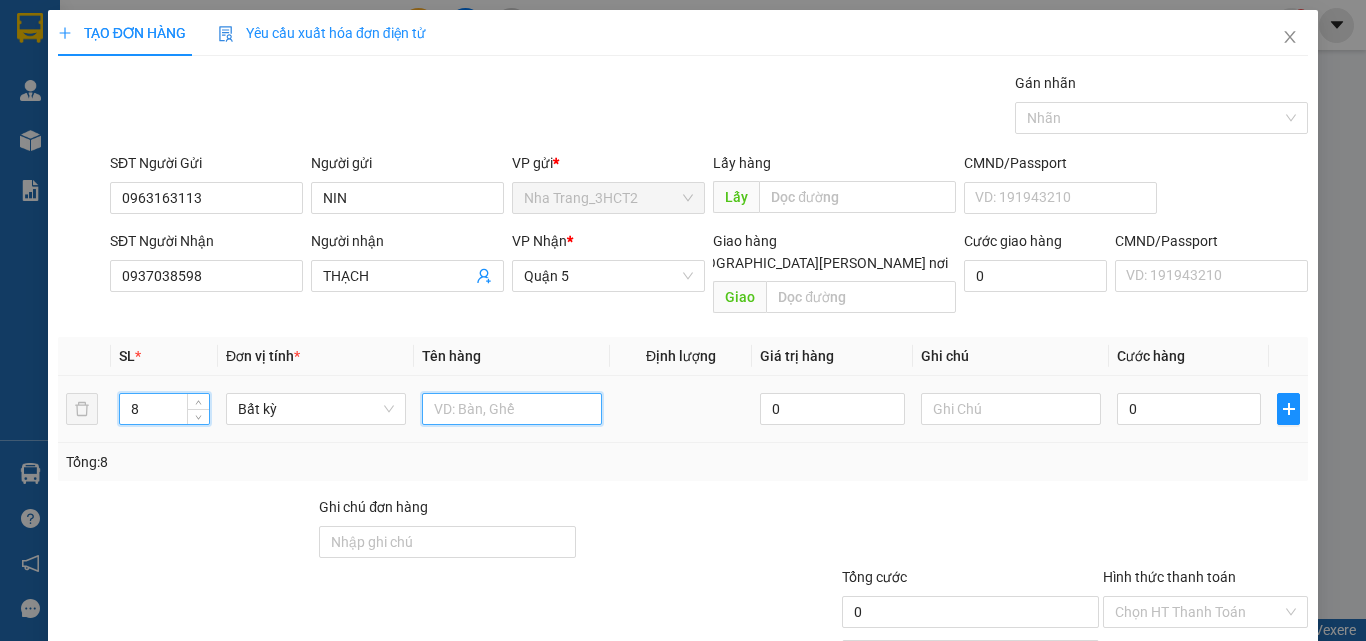 click at bounding box center [512, 409] 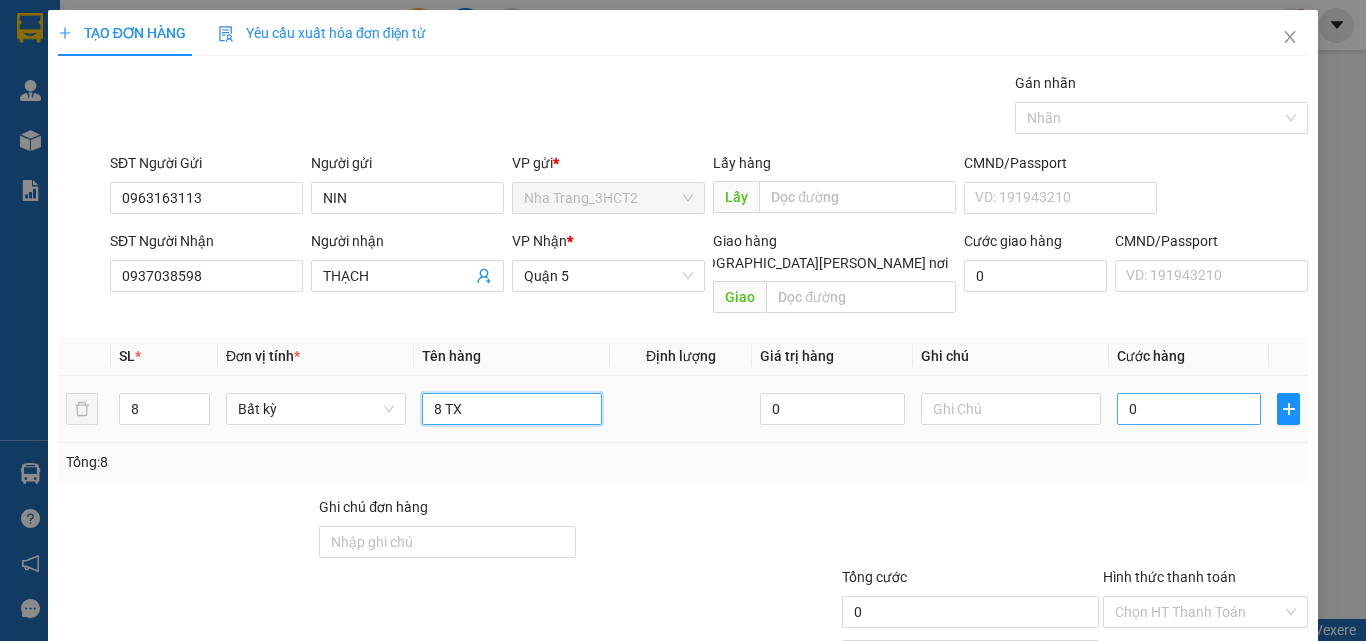 type on "8 TX" 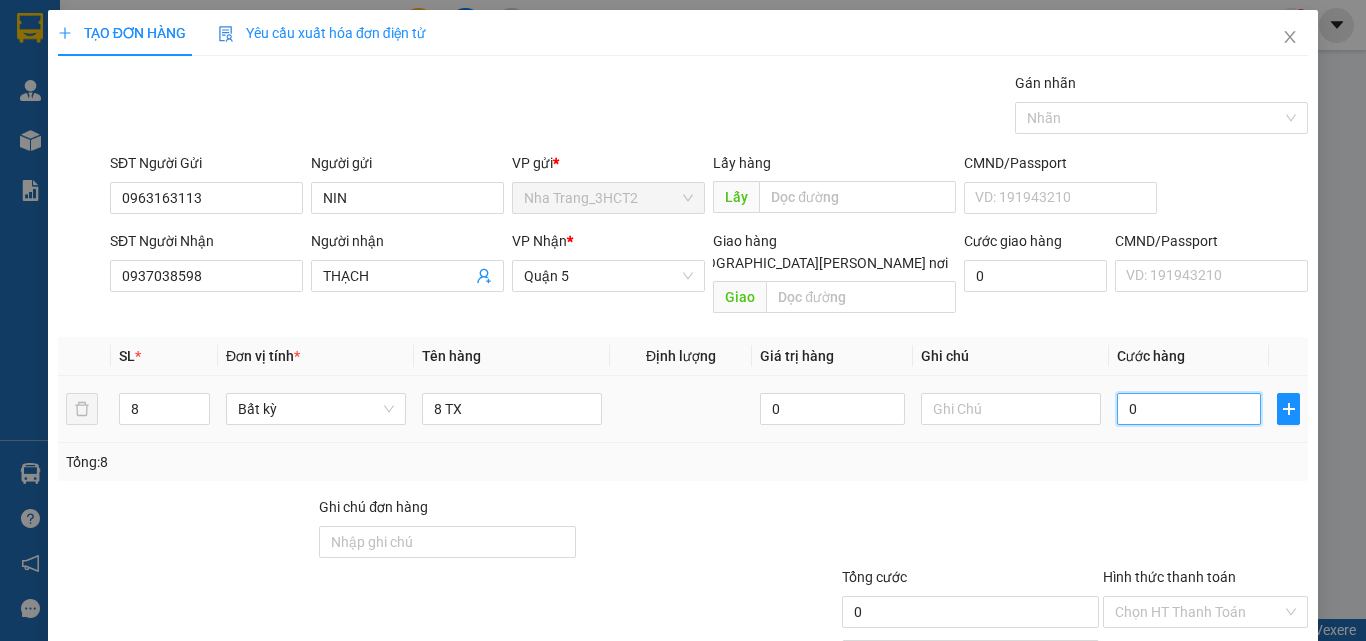 click on "0" at bounding box center (1189, 409) 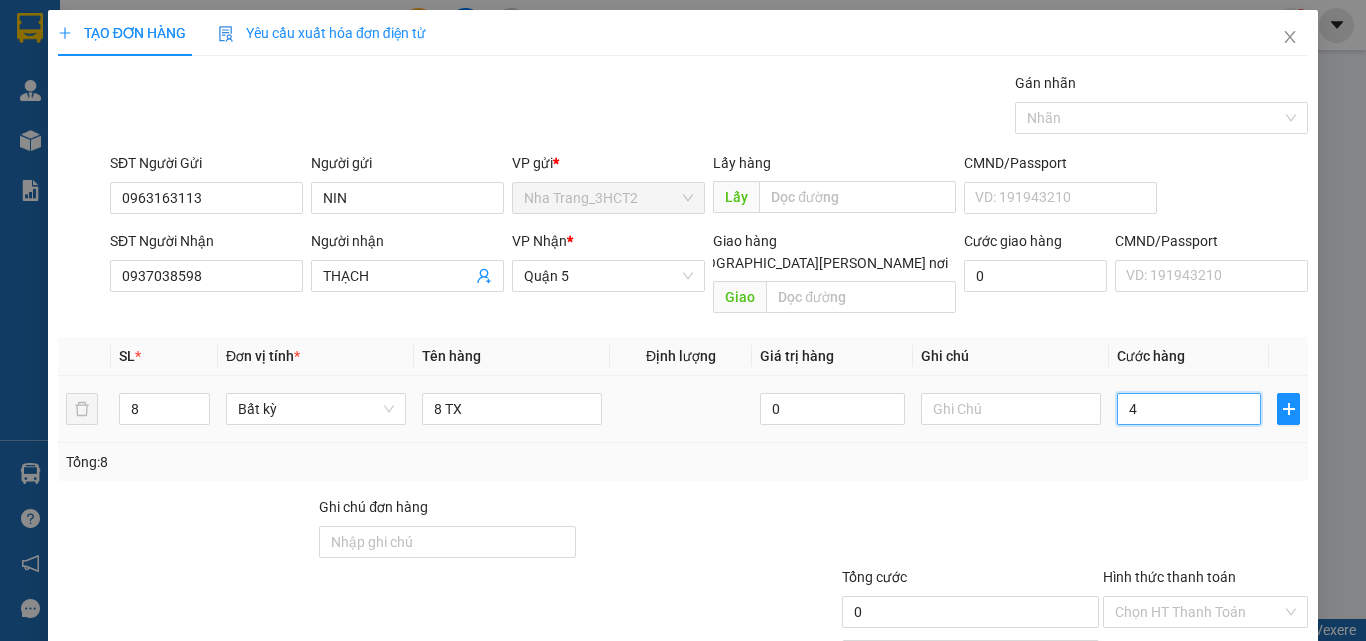 type on "4" 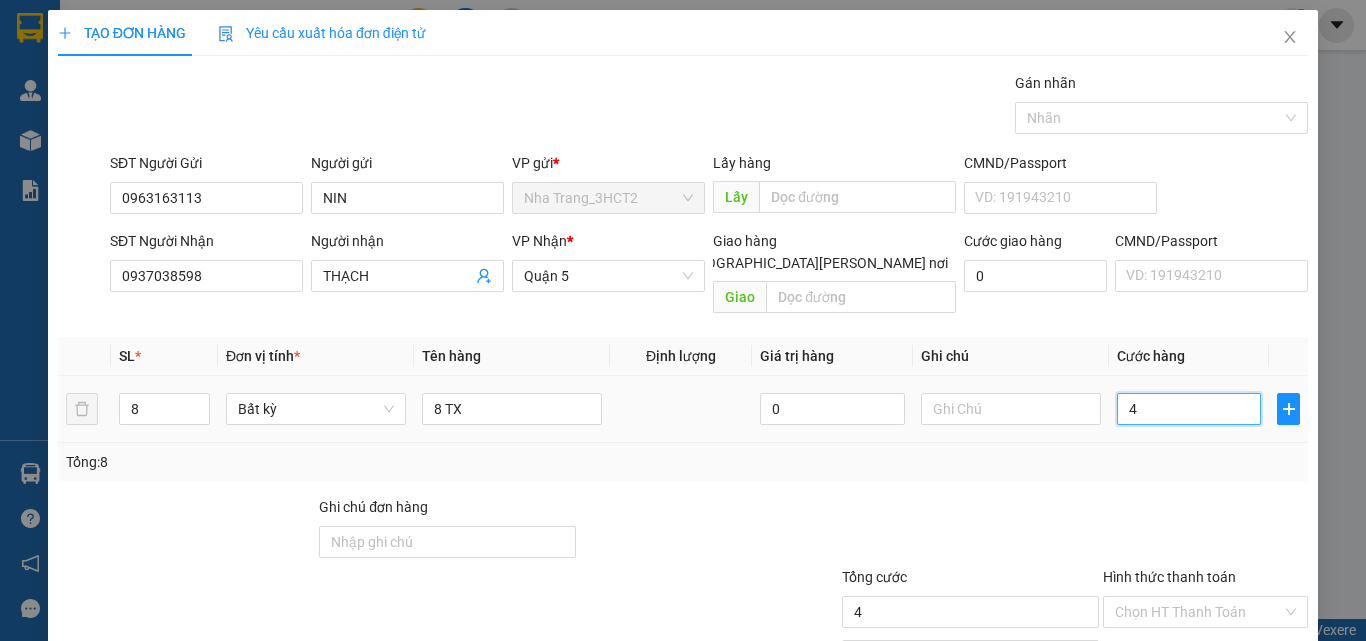 type on "40" 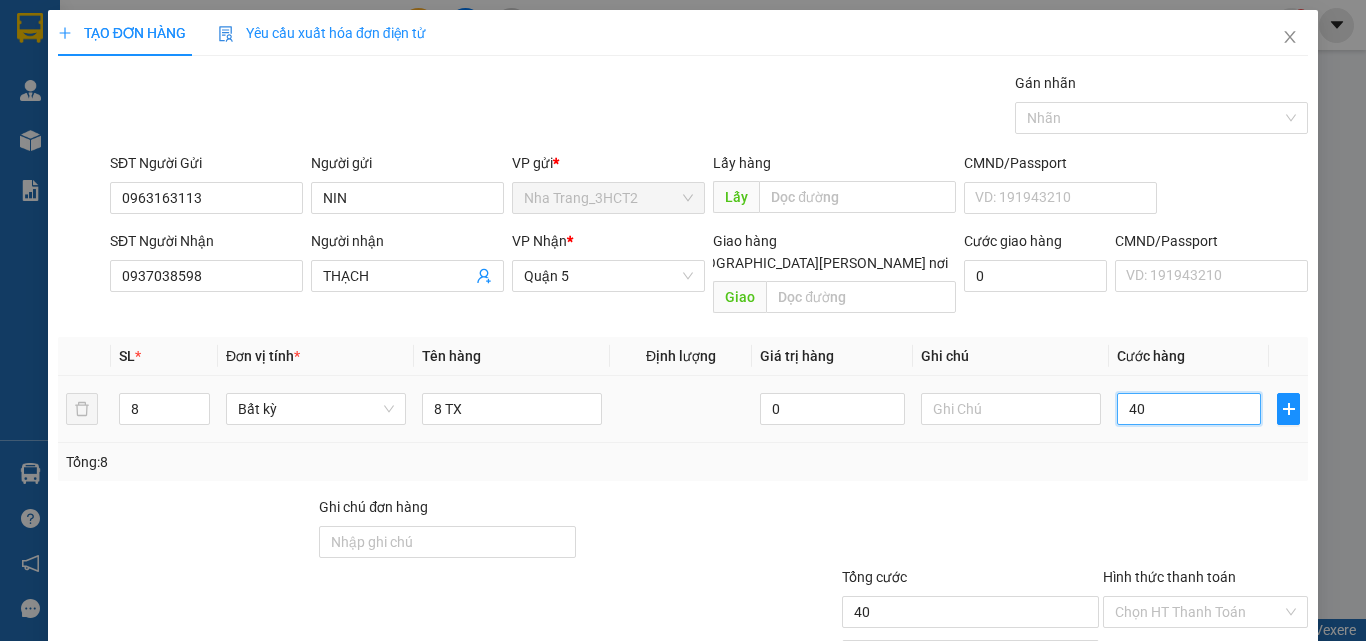 type on "400" 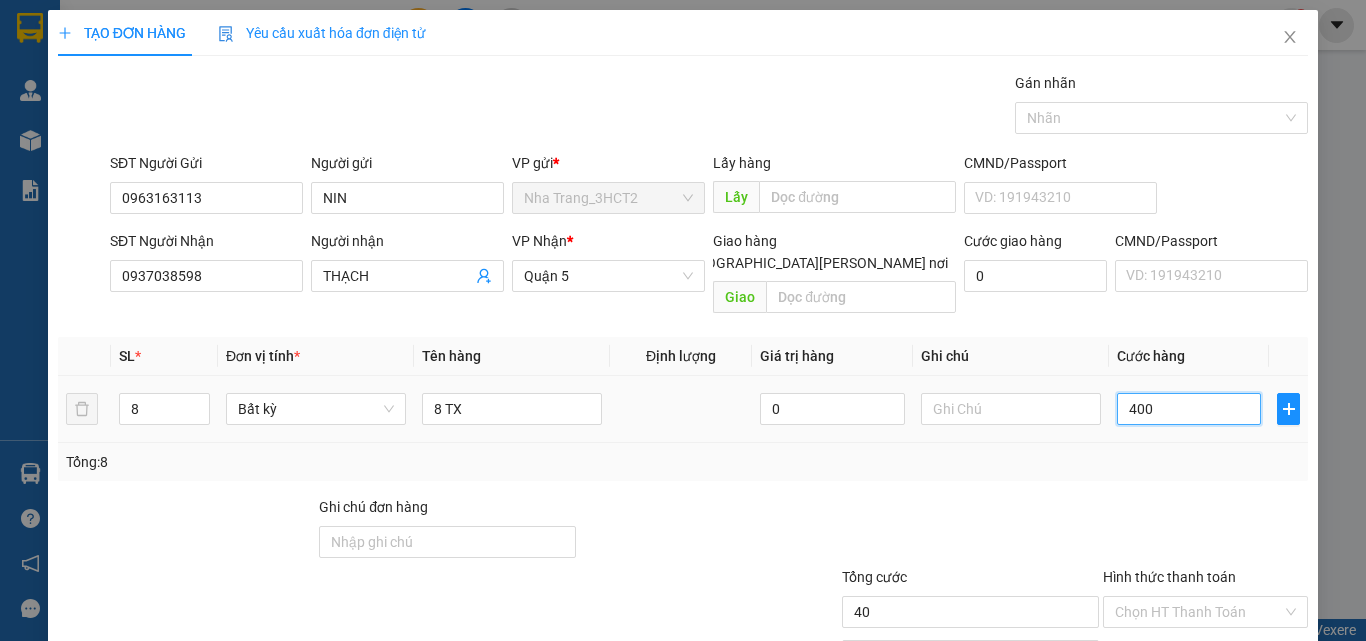 type on "400" 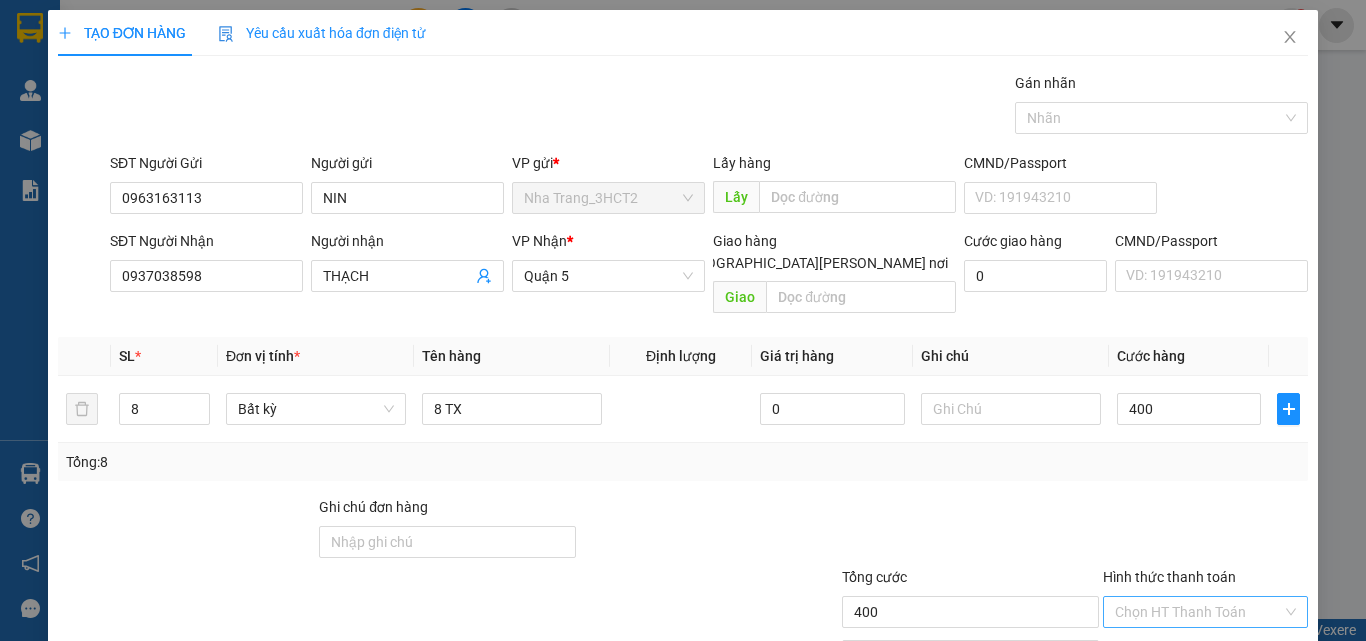 click on "Hình thức thanh toán" at bounding box center (1198, 612) 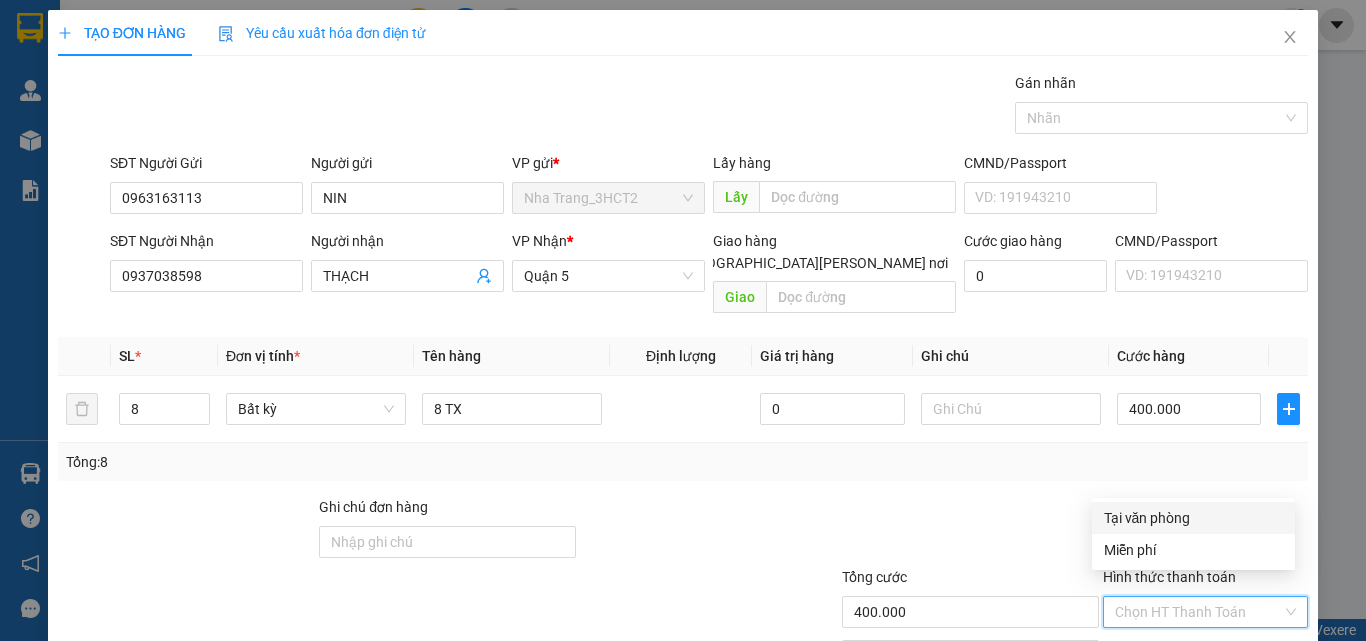click on "Tại văn phòng" at bounding box center [1193, 518] 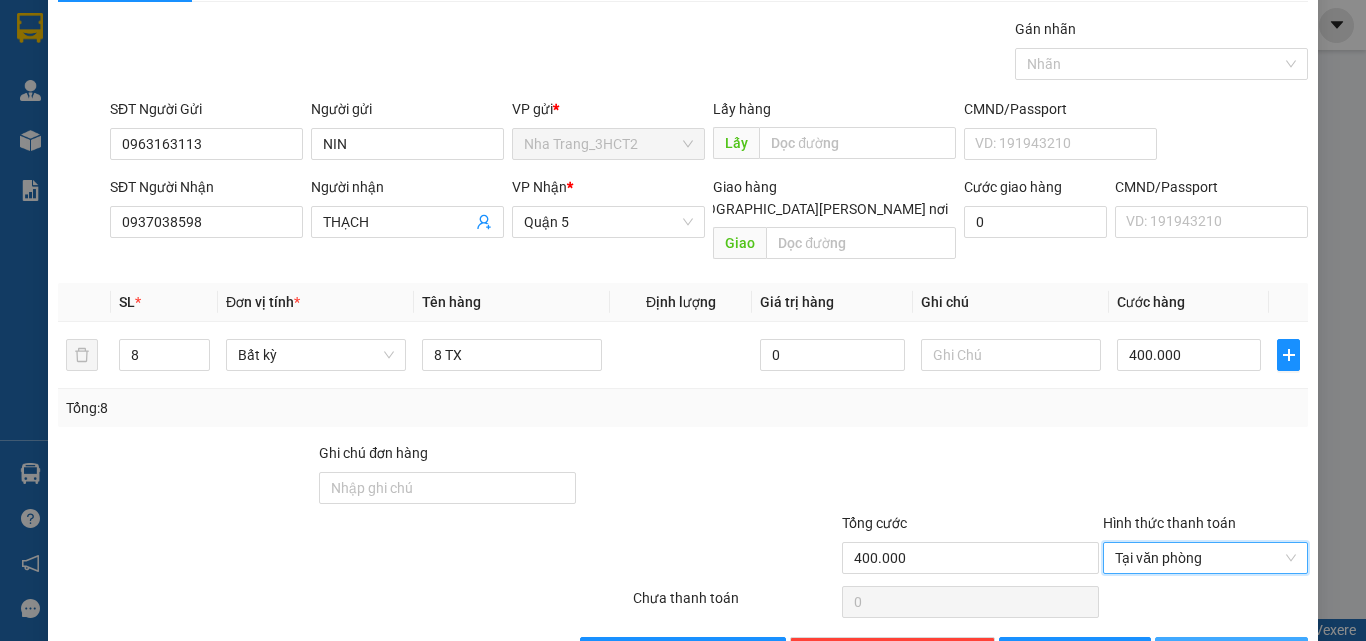scroll, scrollTop: 99, scrollLeft: 0, axis: vertical 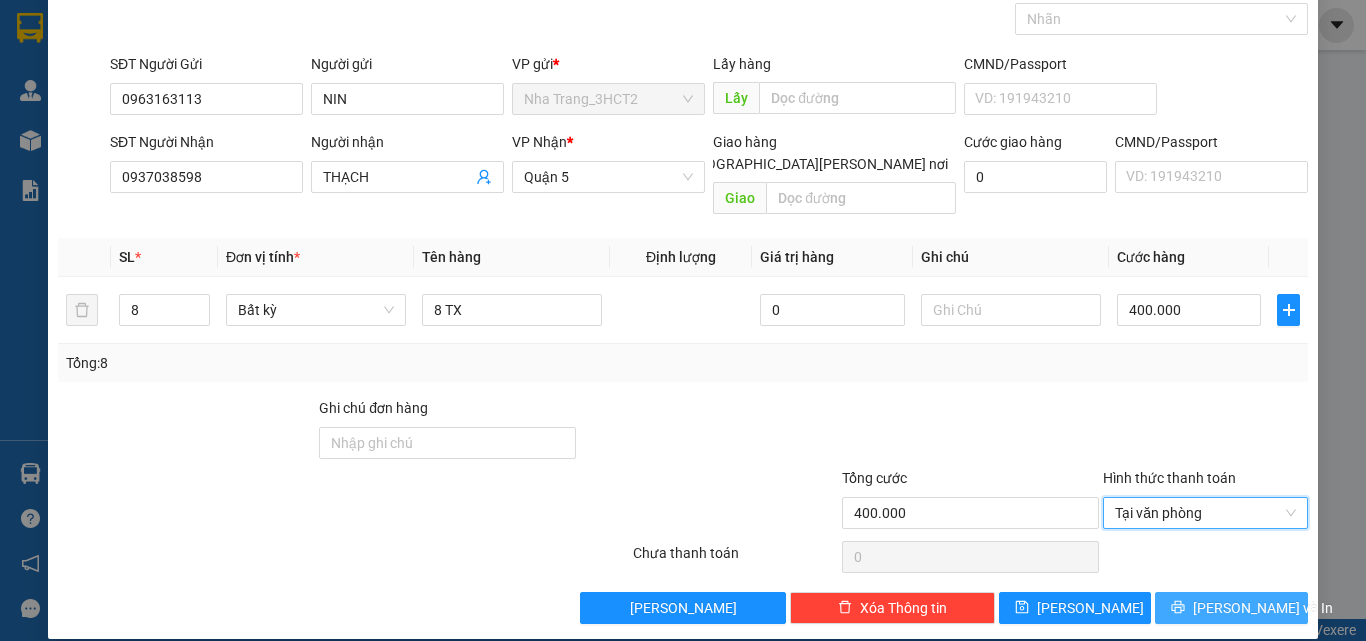 click on "[PERSON_NAME] và In" at bounding box center [1231, 608] 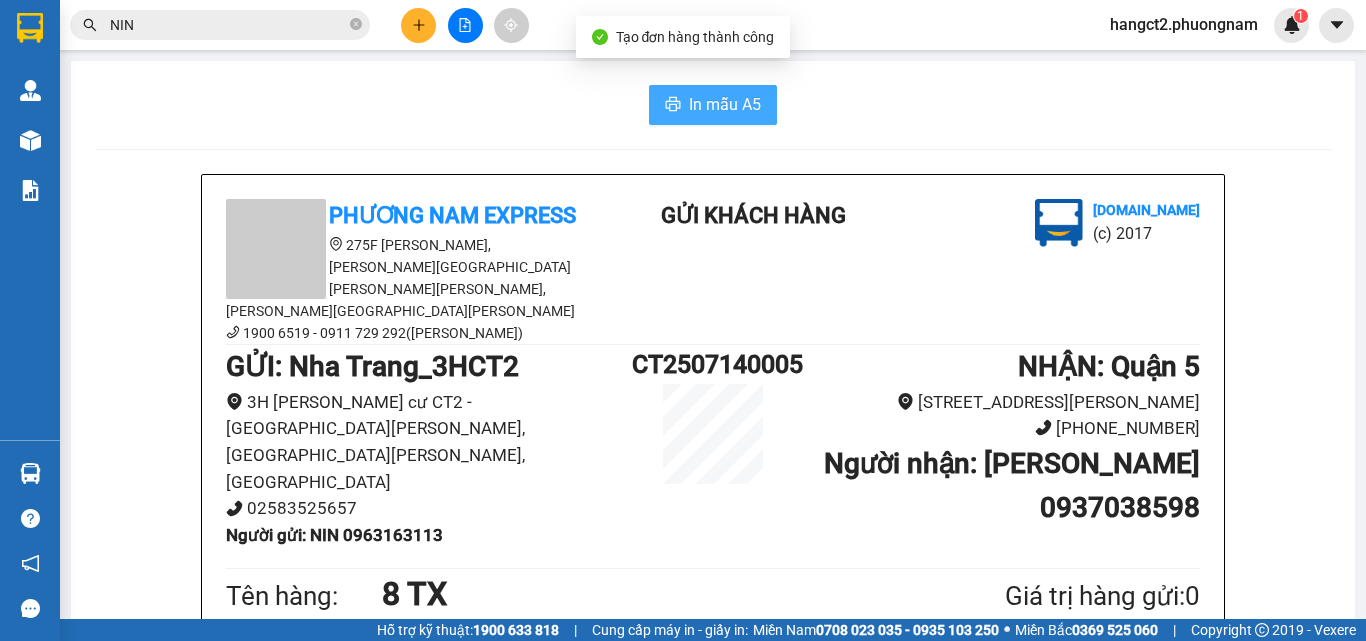 click on "In mẫu A5" at bounding box center (725, 104) 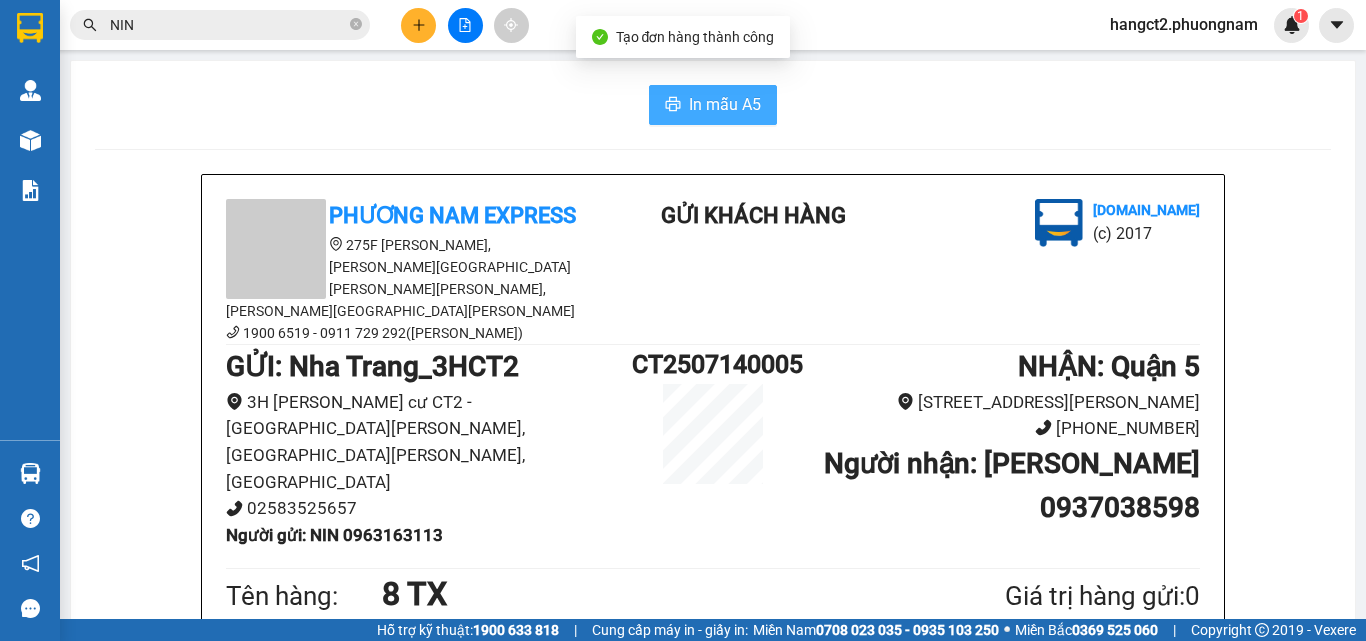 scroll, scrollTop: 0, scrollLeft: 0, axis: both 